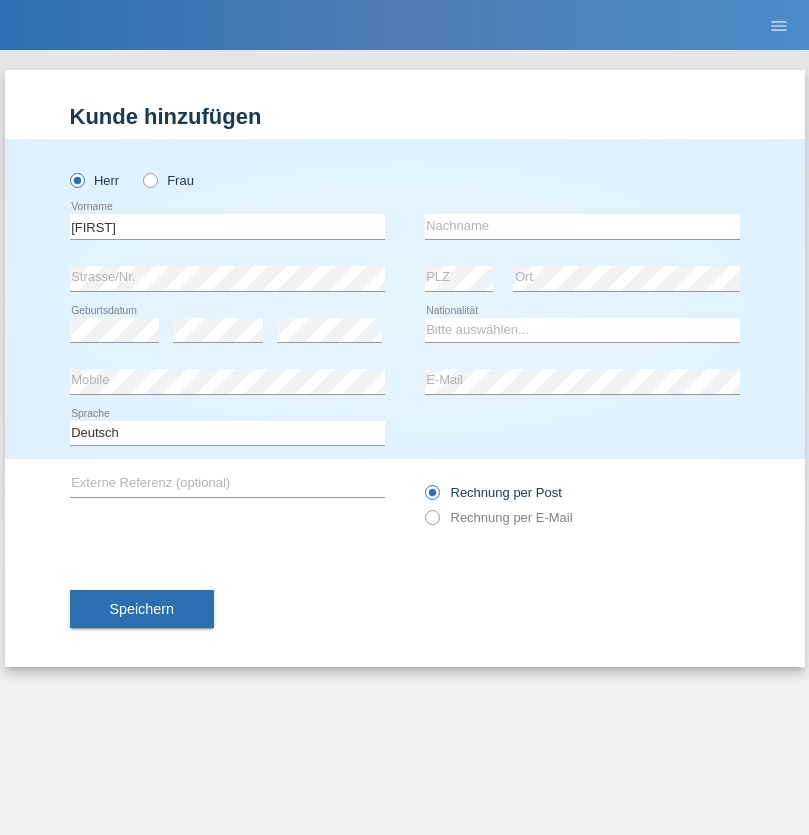 scroll, scrollTop: 0, scrollLeft: 0, axis: both 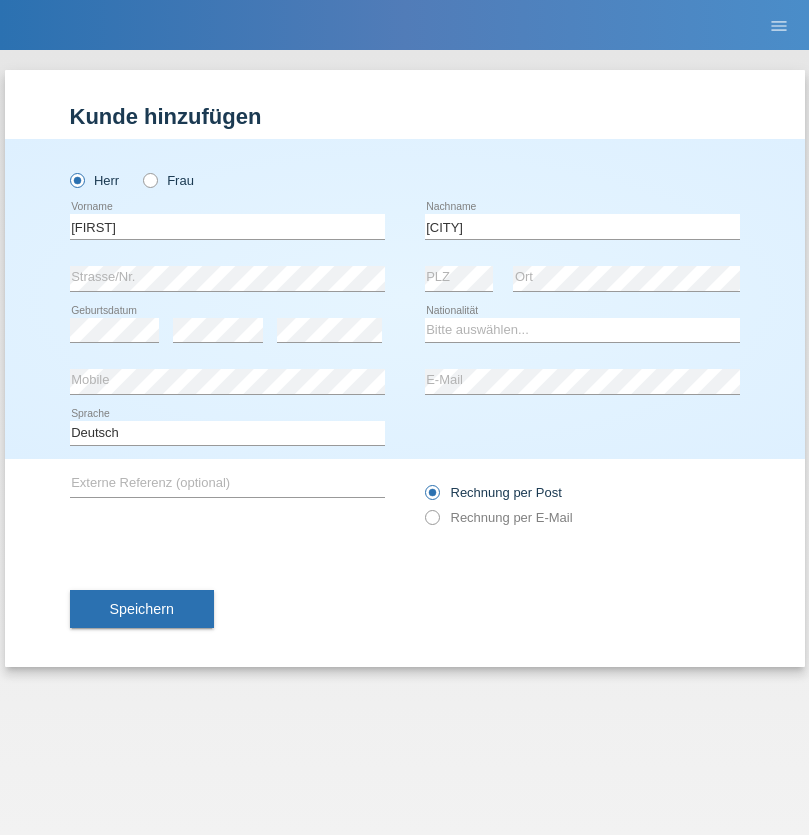 type on "[CITY]" 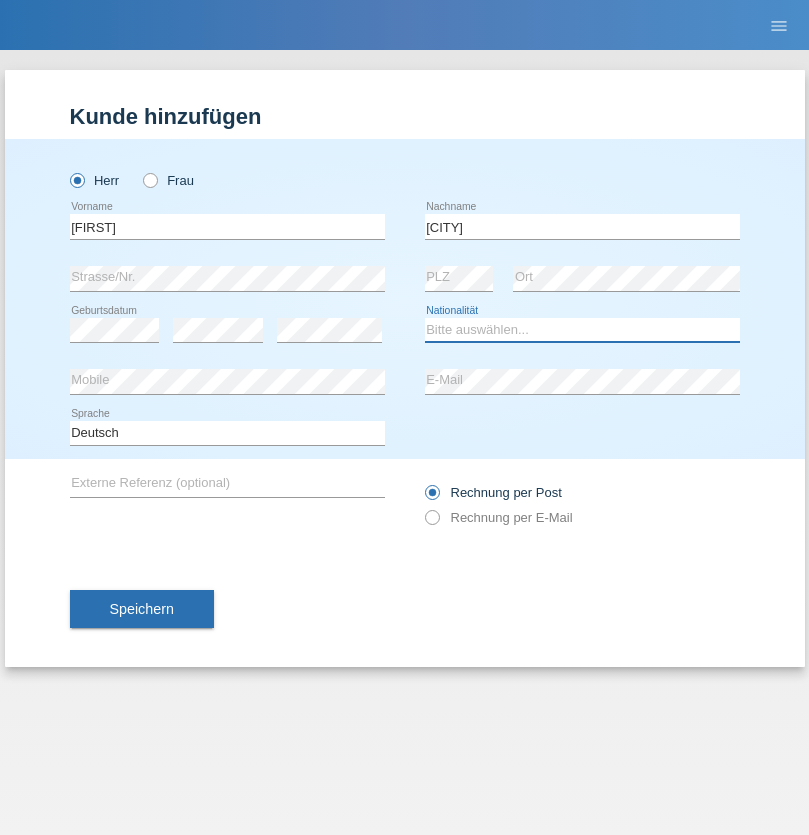select on "CH" 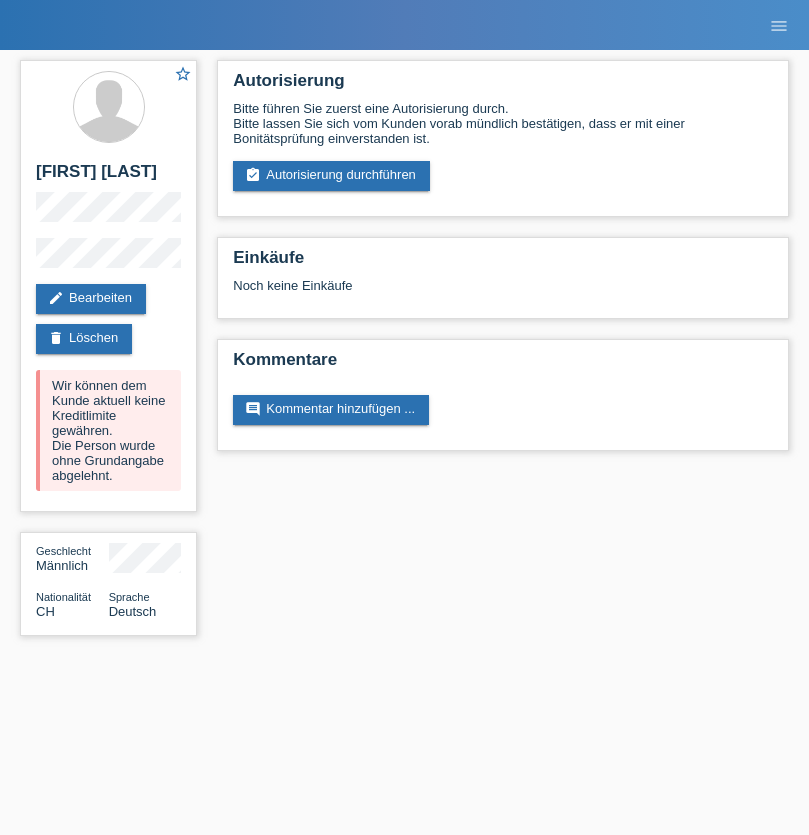 scroll, scrollTop: 0, scrollLeft: 0, axis: both 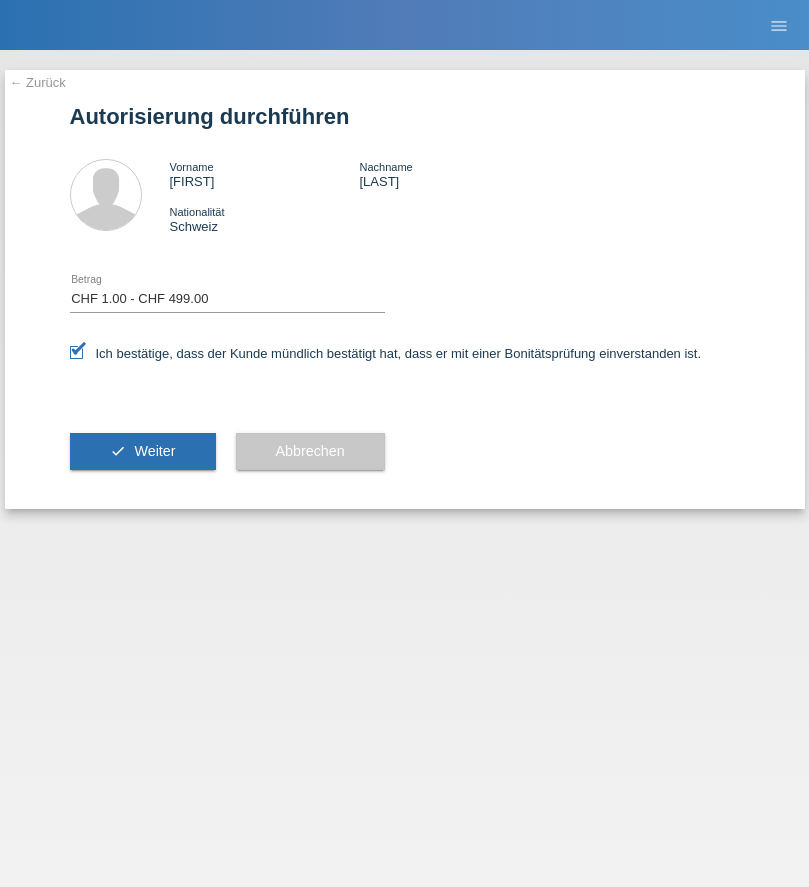 select on "1" 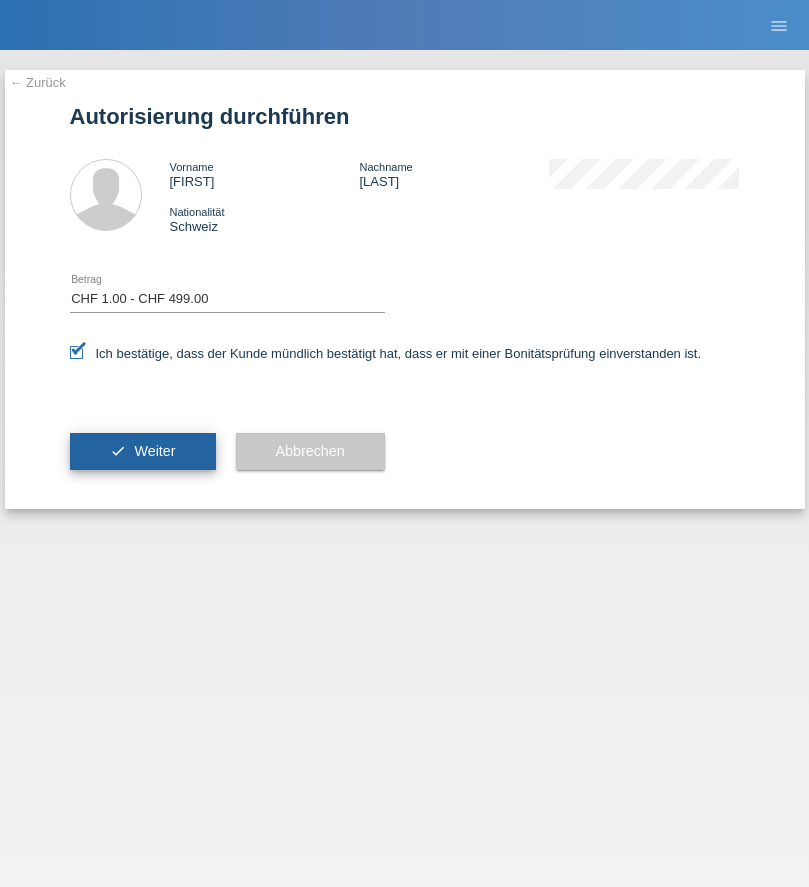 click on "Weiter" at bounding box center [154, 451] 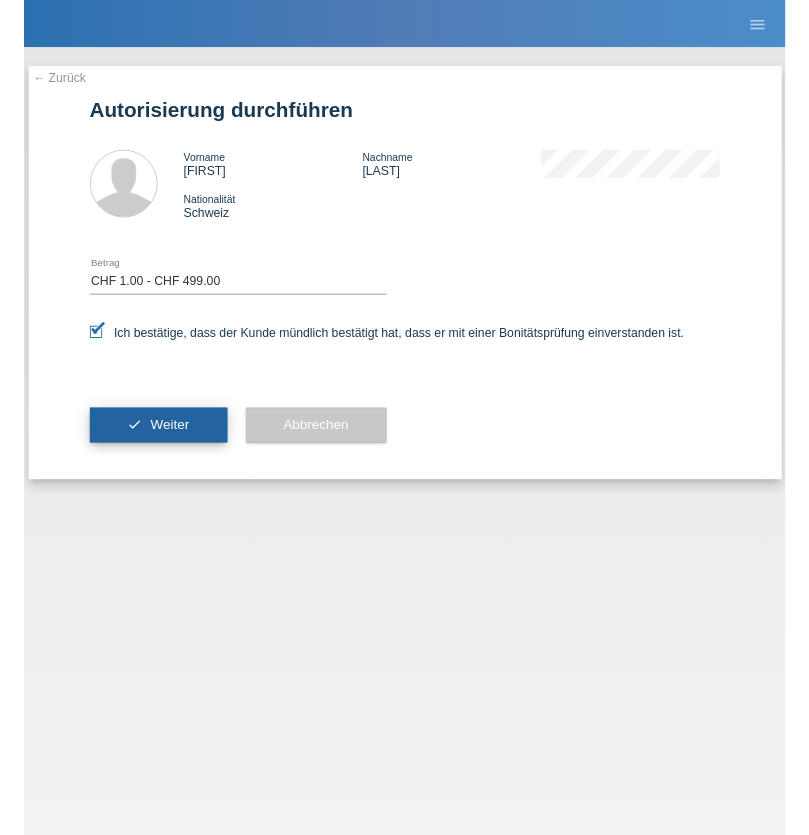 scroll, scrollTop: 0, scrollLeft: 0, axis: both 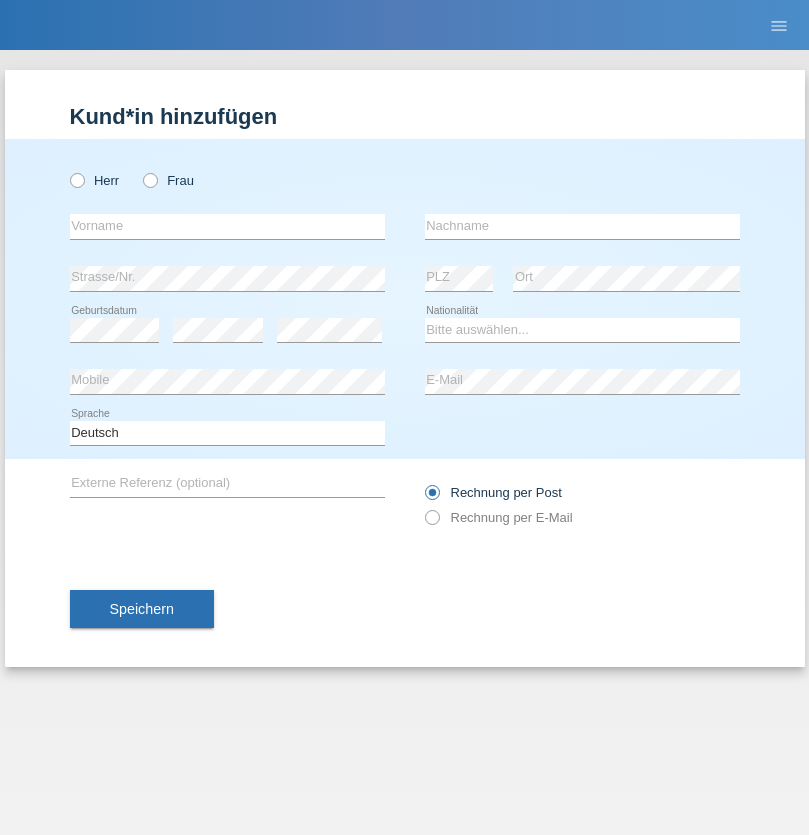 radio on "true" 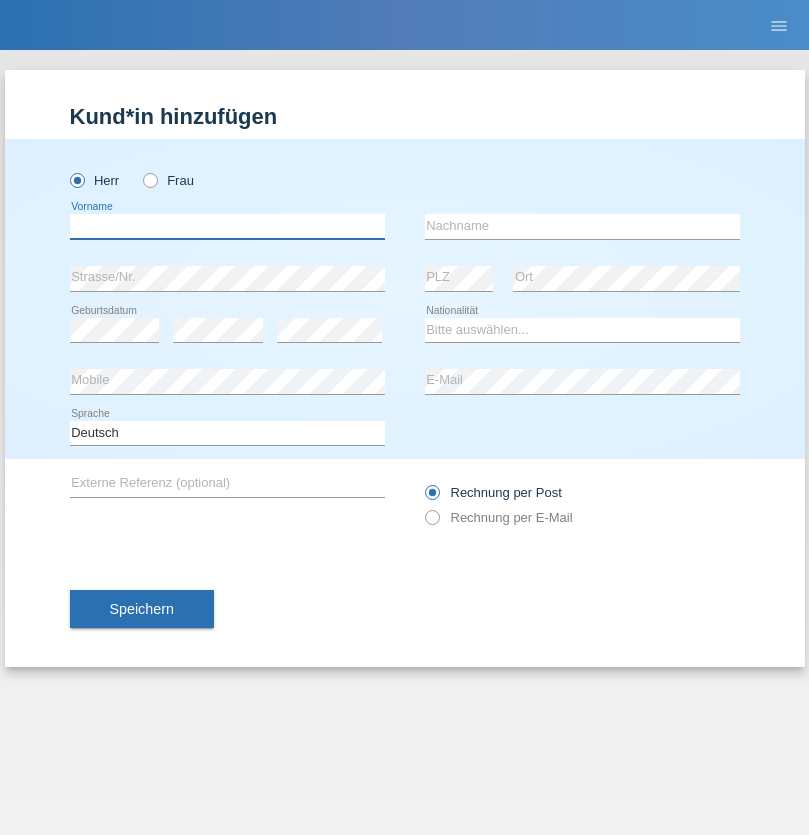 click at bounding box center (227, 226) 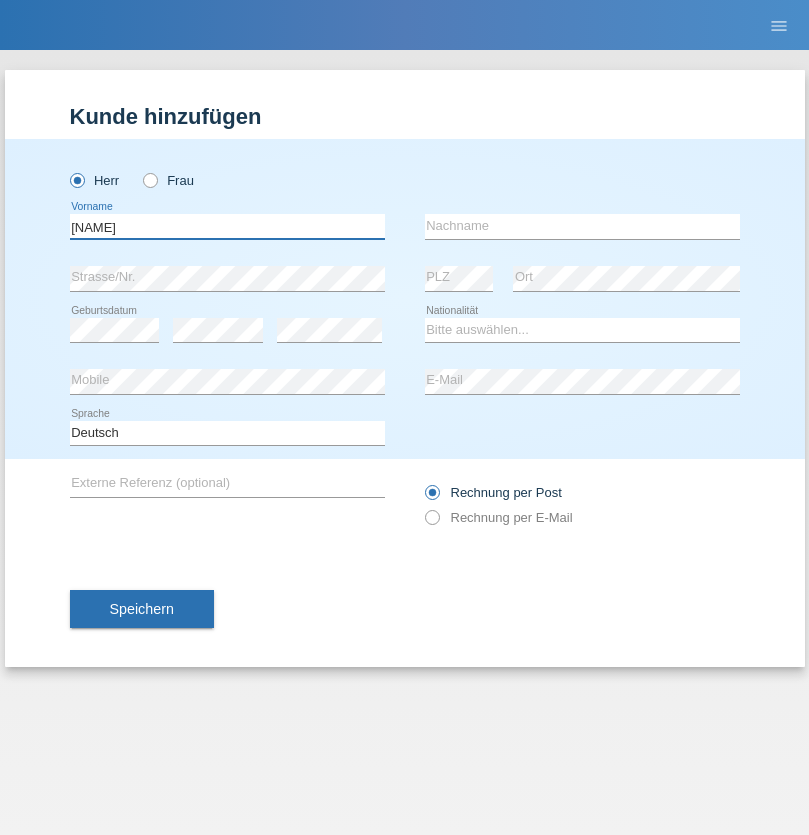 type on "Alessio" 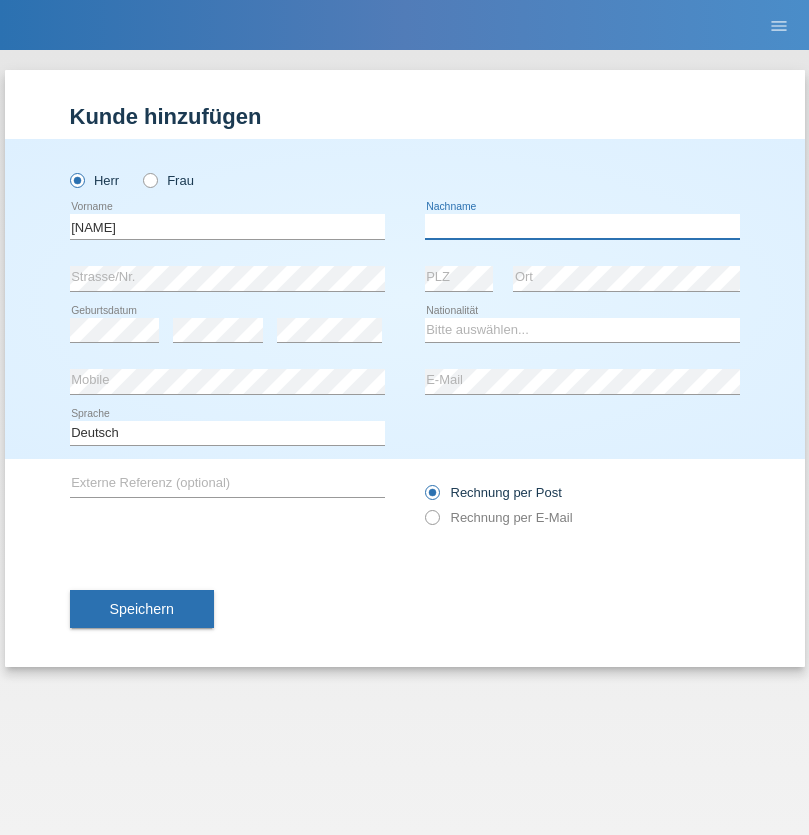 click at bounding box center (582, 226) 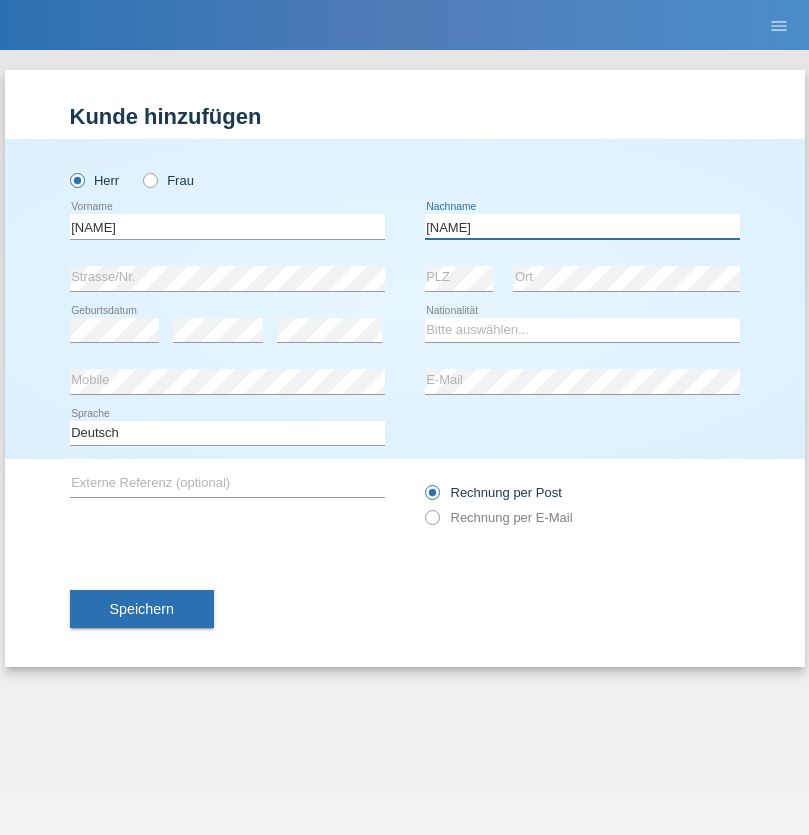 type on "Zappia" 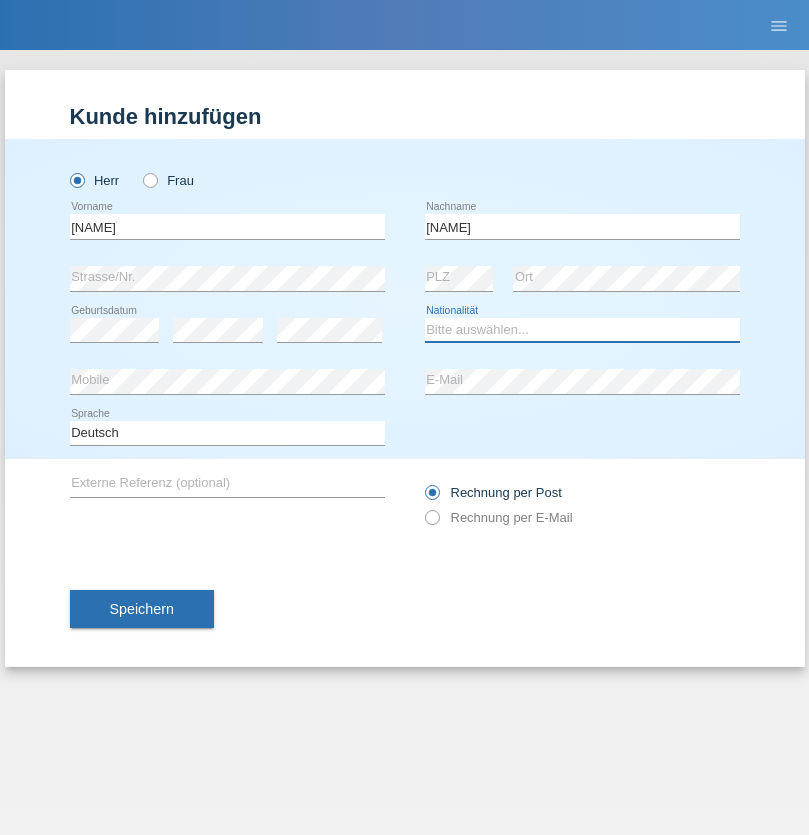 select on "IT" 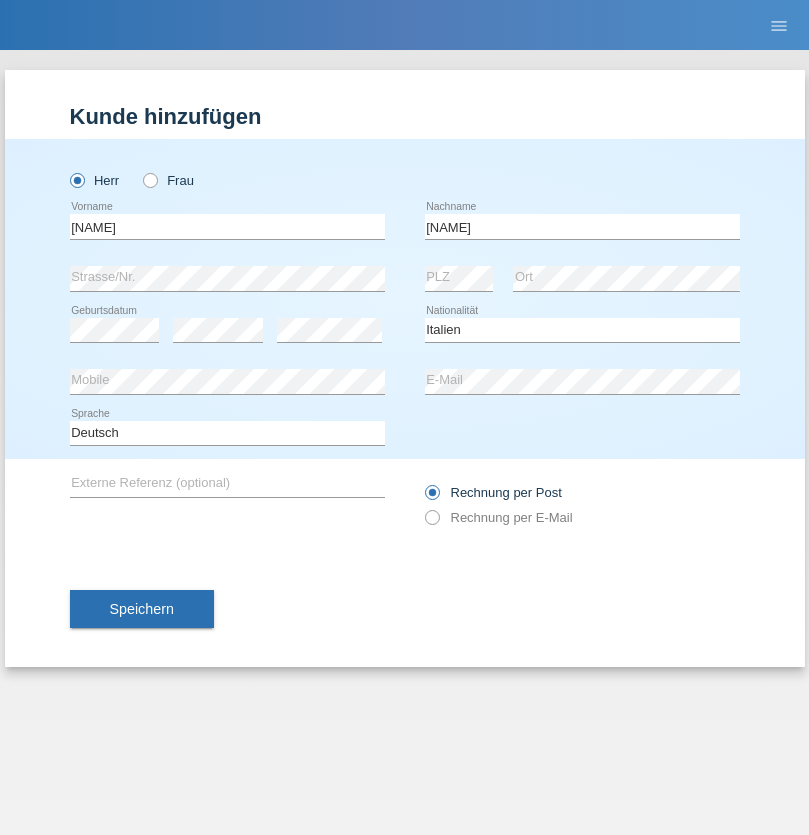 select on "C" 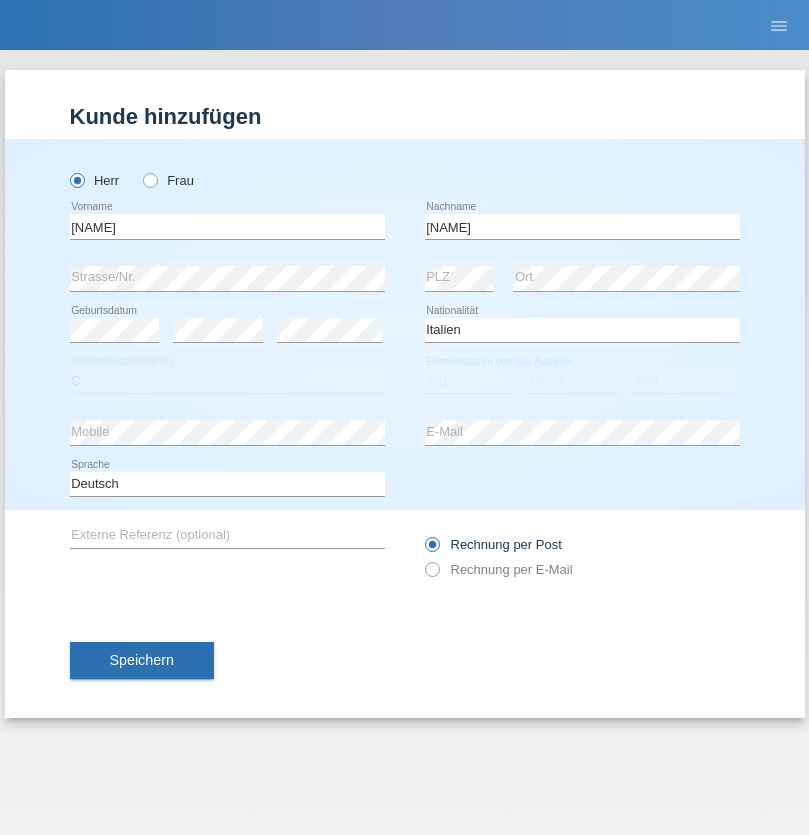 select on "17" 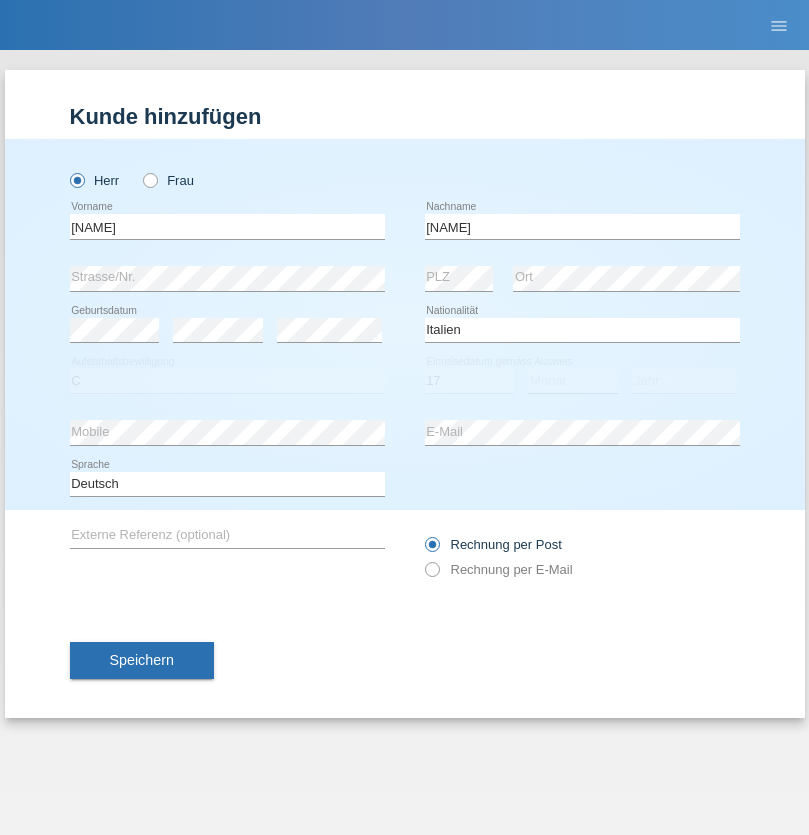 select on "07" 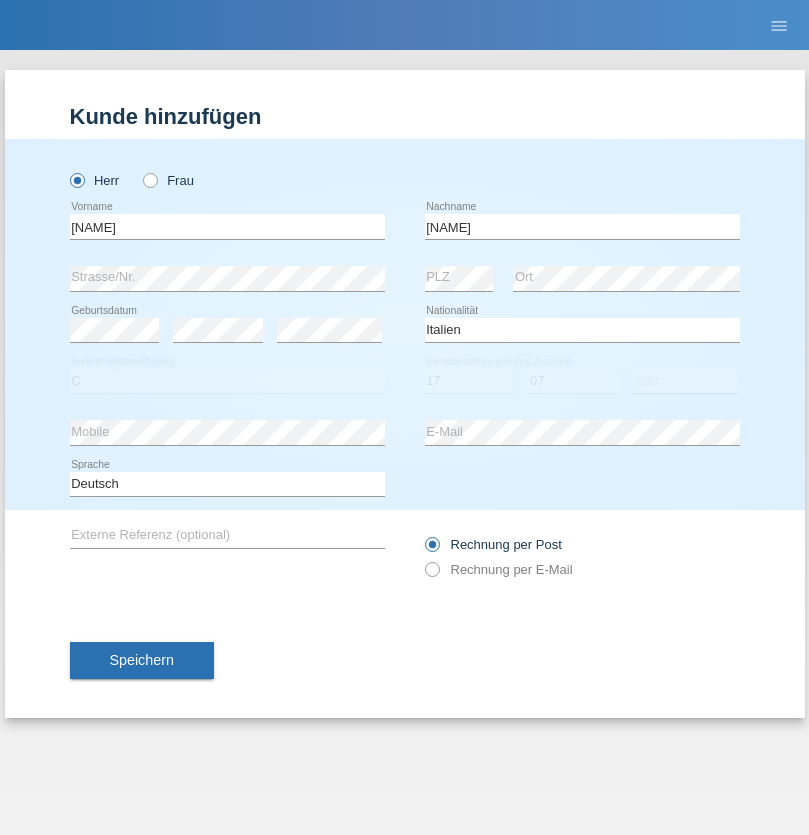 select on "1997" 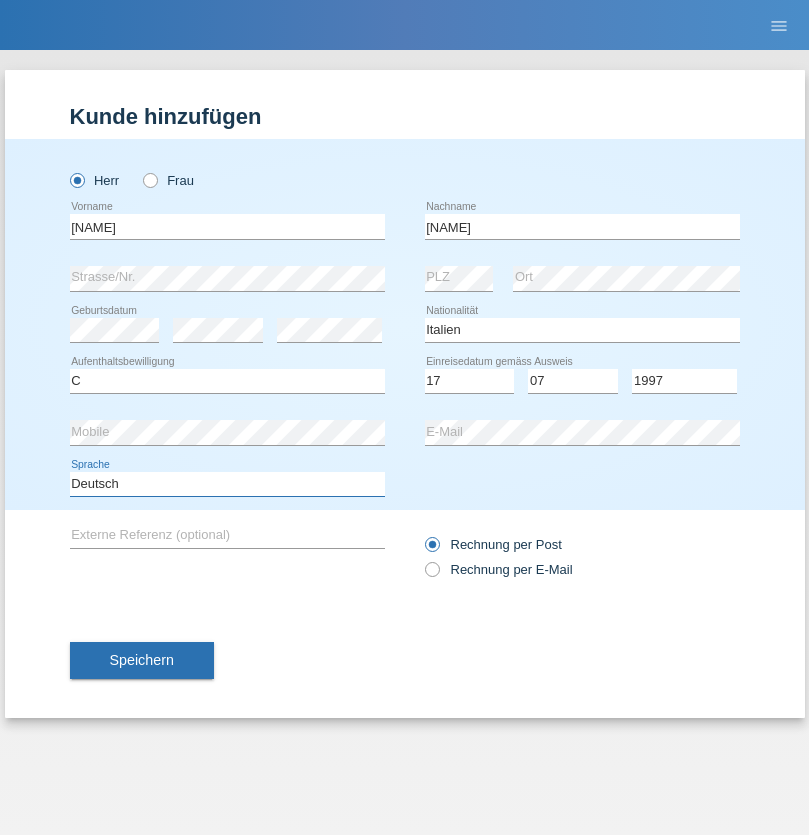 select on "en" 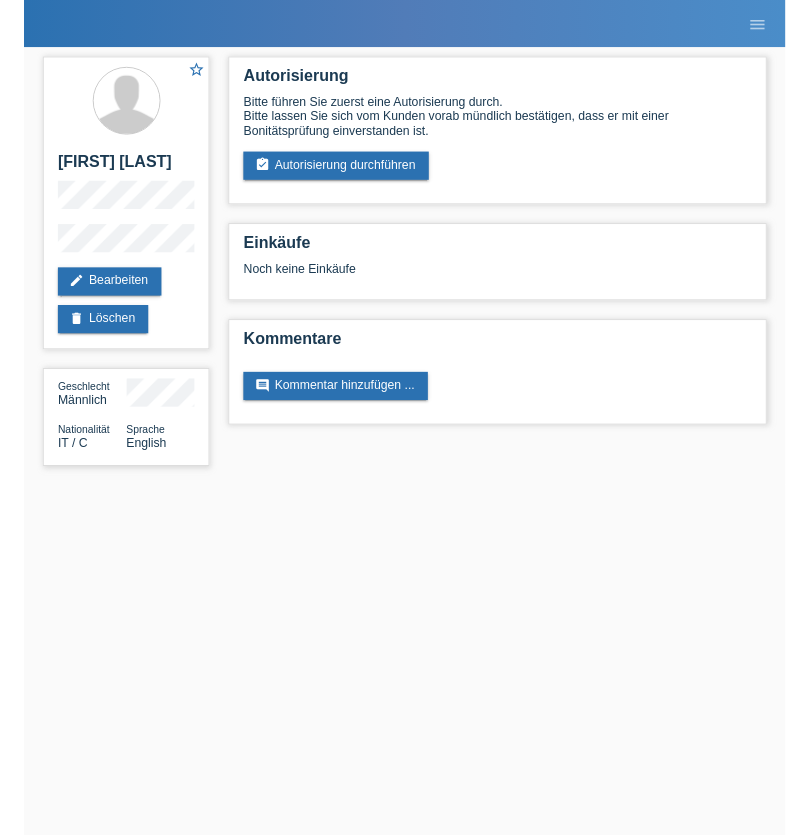 scroll, scrollTop: 0, scrollLeft: 0, axis: both 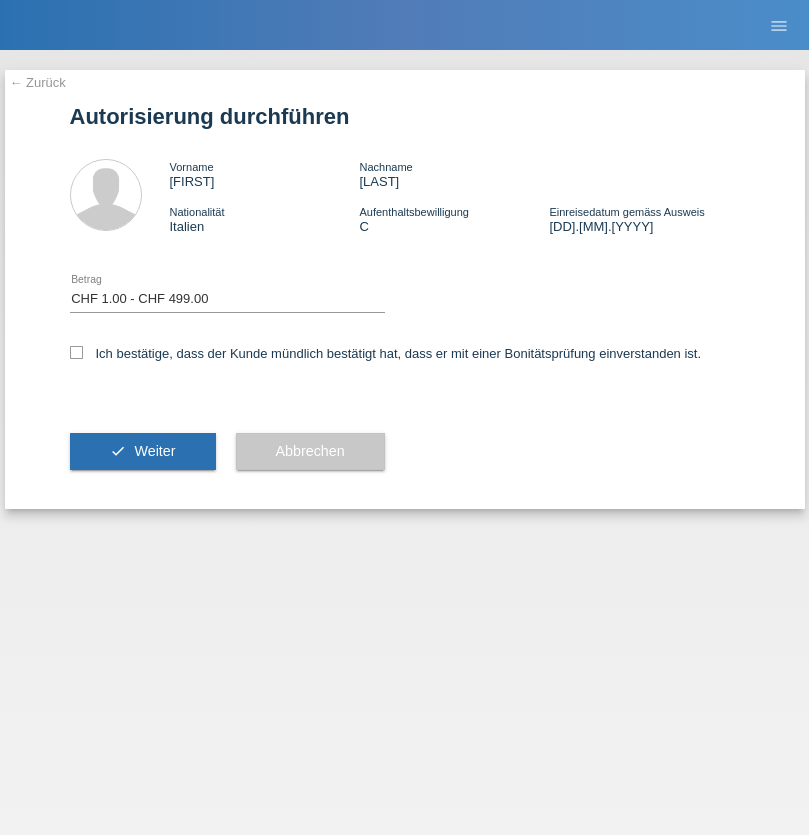 select on "1" 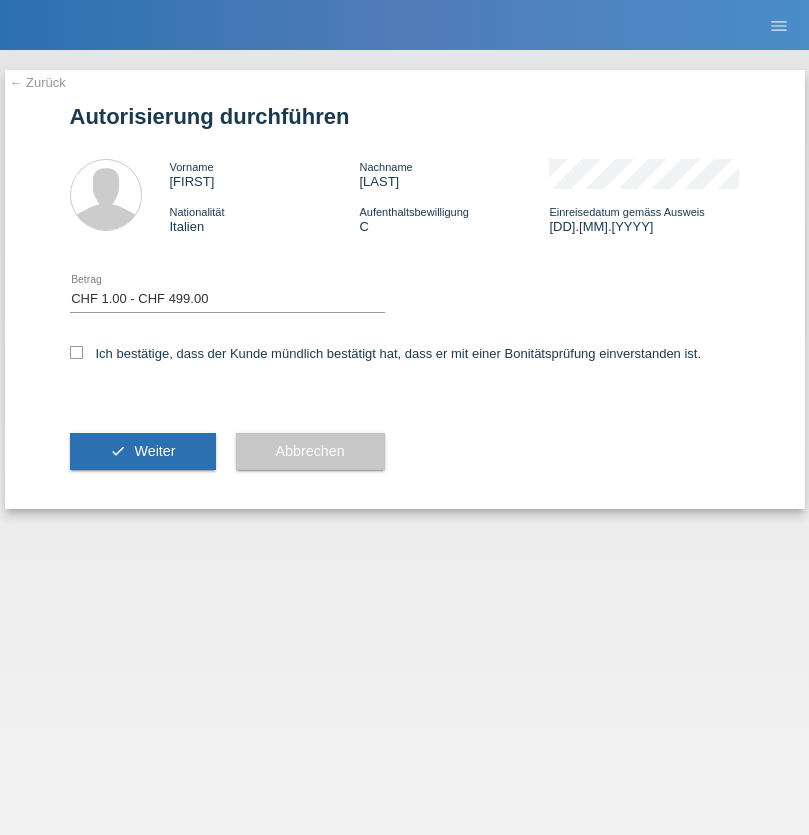 checkbox on "true" 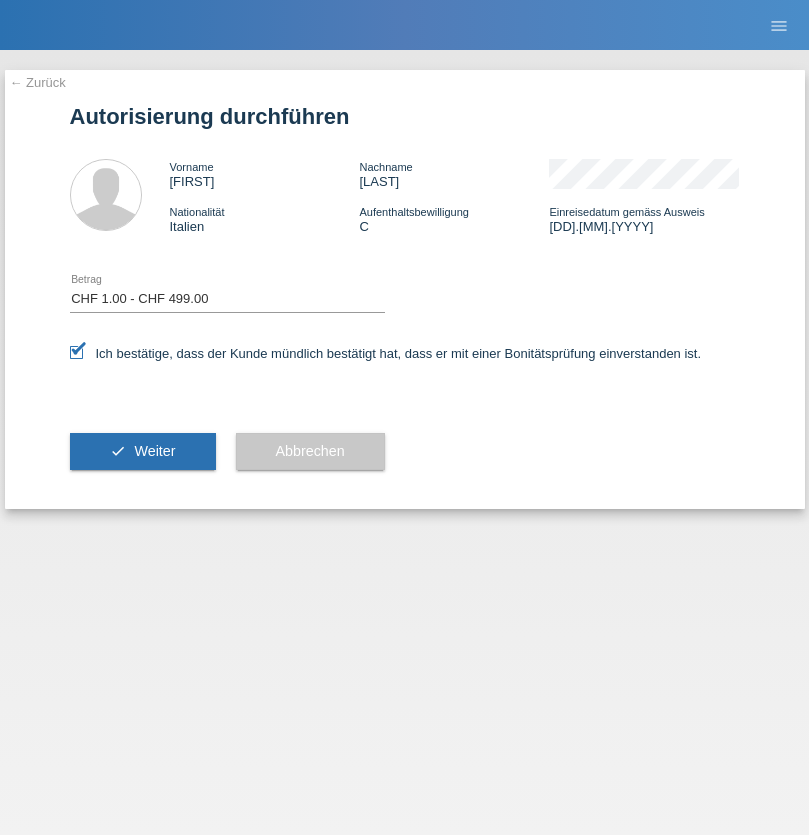 scroll, scrollTop: 0, scrollLeft: 0, axis: both 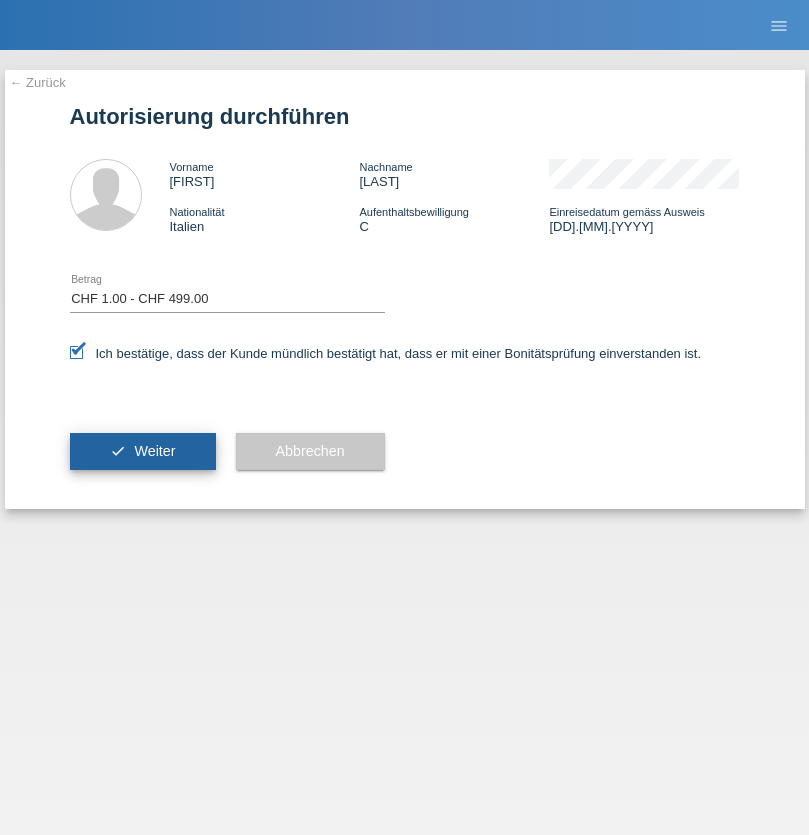 click on "Weiter" at bounding box center (154, 451) 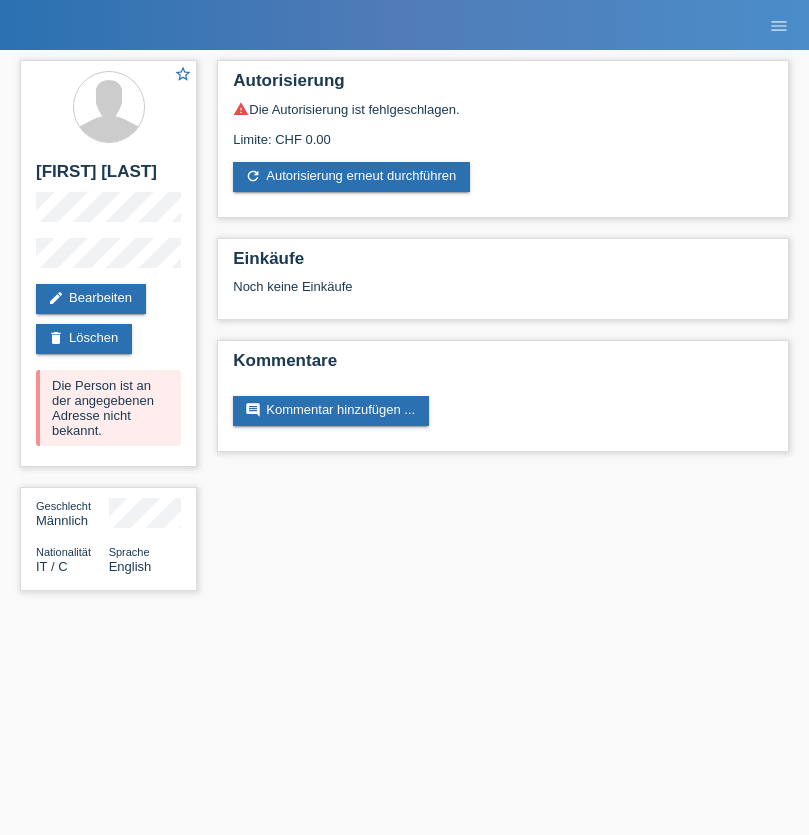 scroll, scrollTop: 0, scrollLeft: 0, axis: both 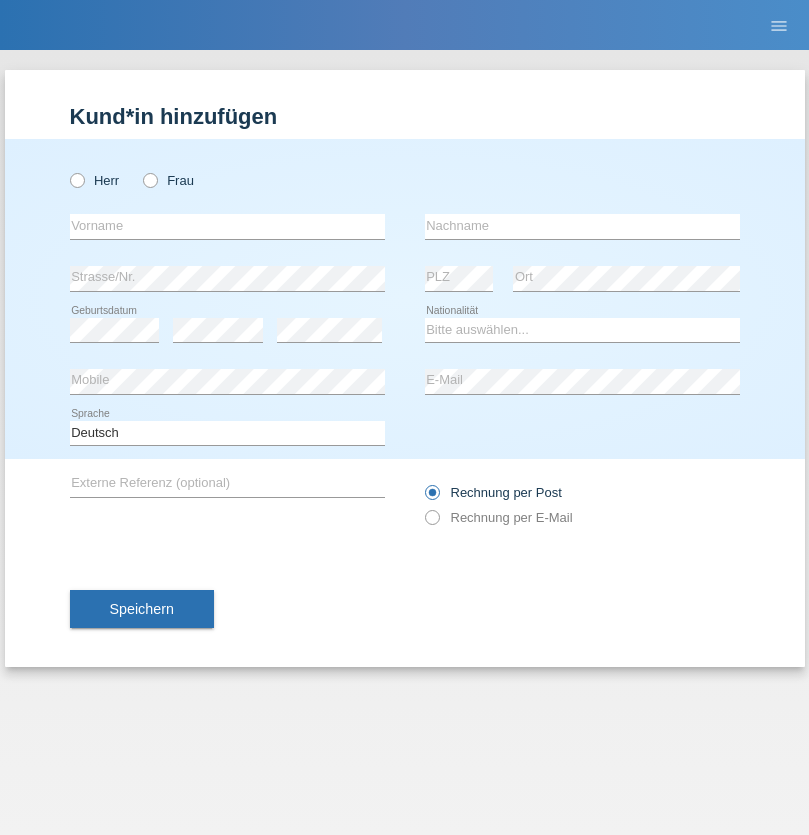 radio on "true" 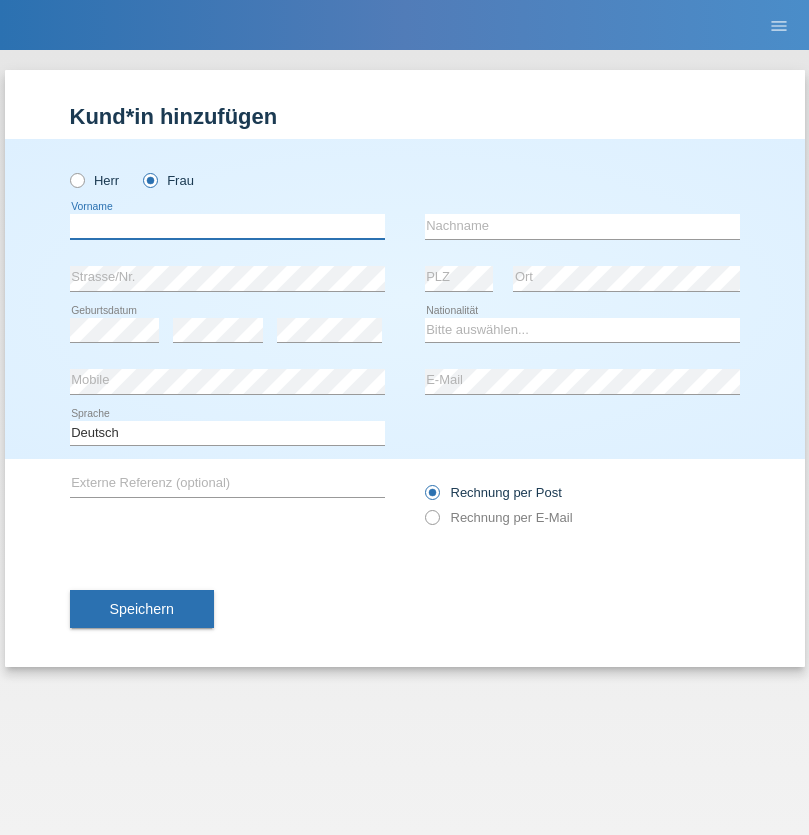 click at bounding box center (227, 226) 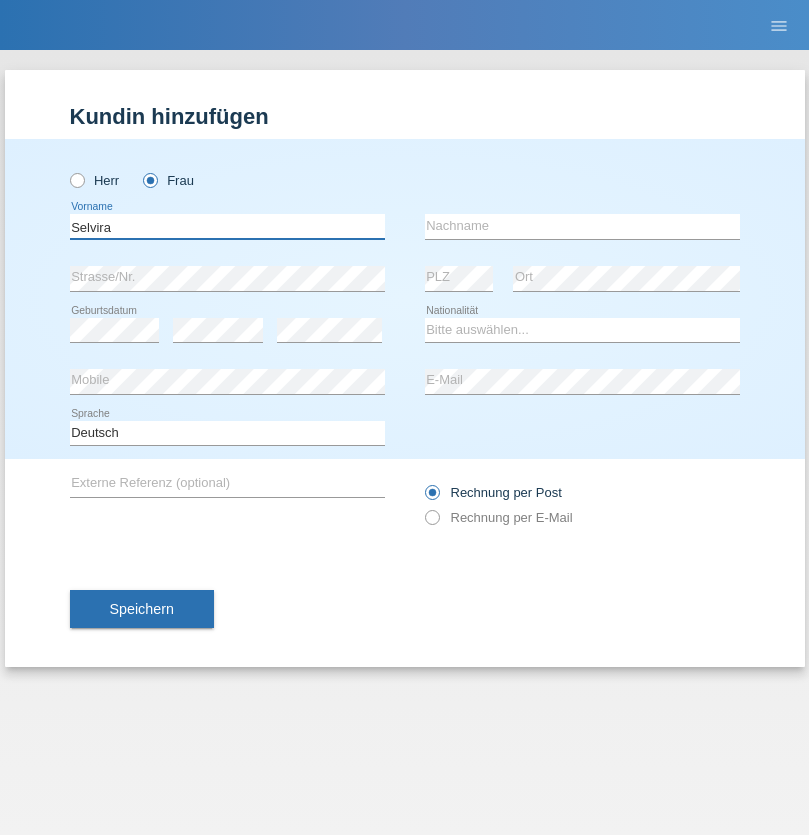 type on "Selvira" 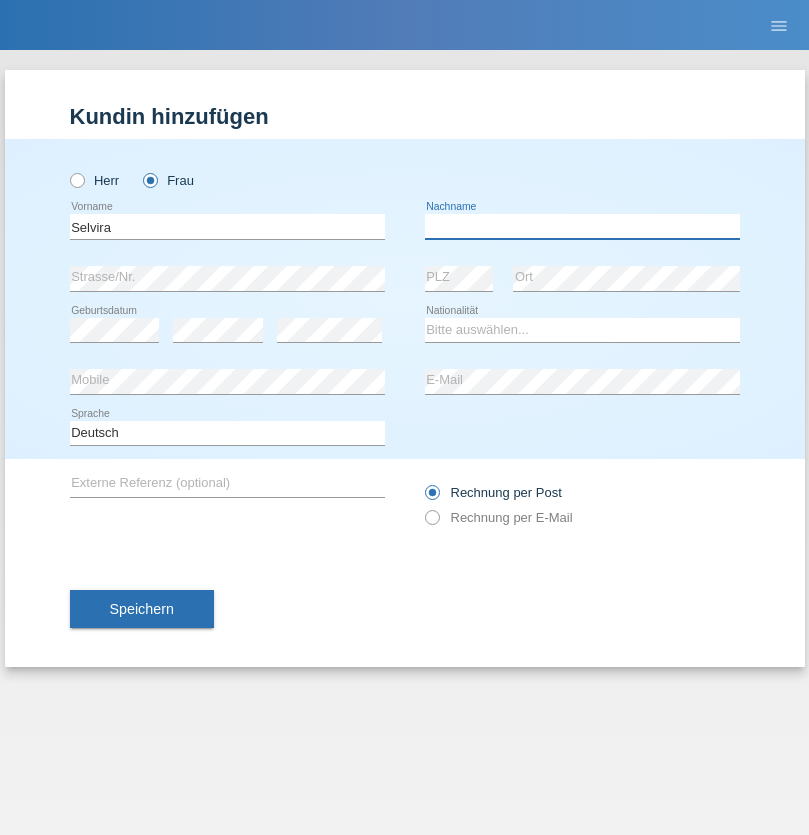 click at bounding box center [582, 226] 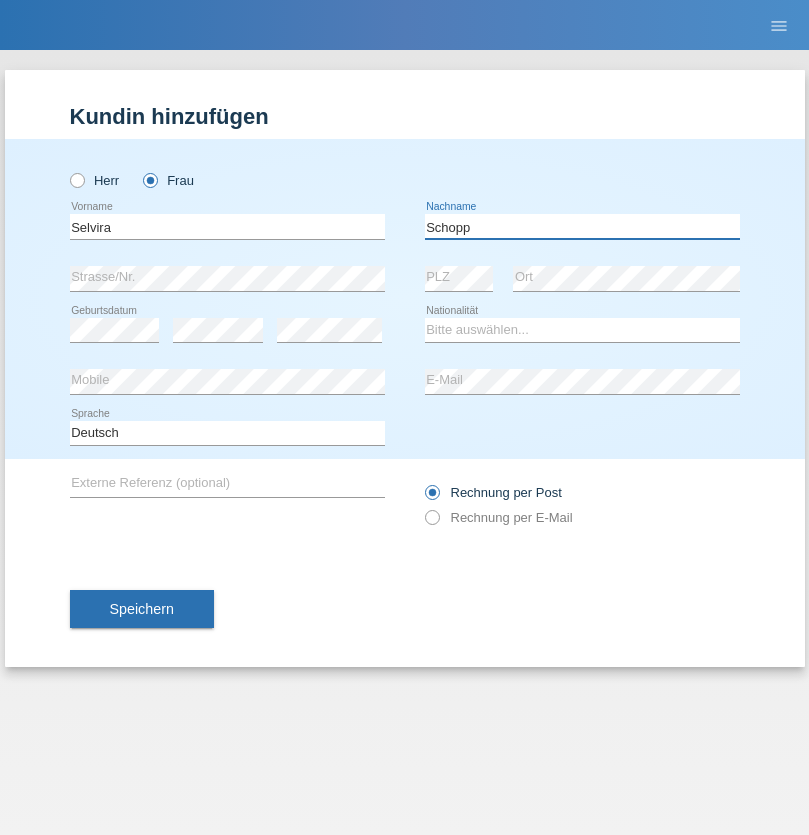 type on "Schopp" 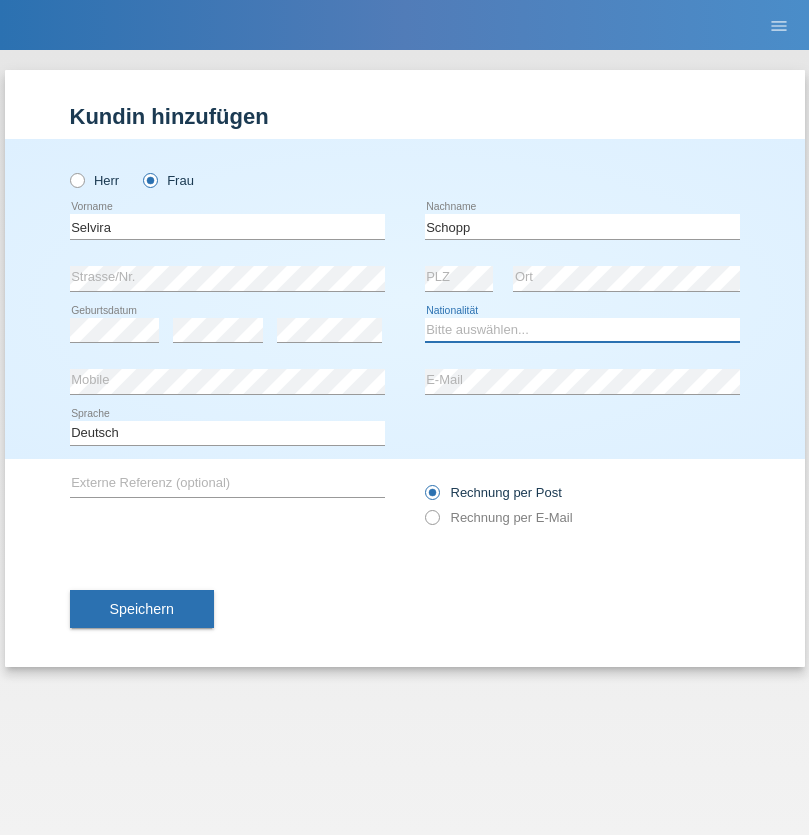 select on "CH" 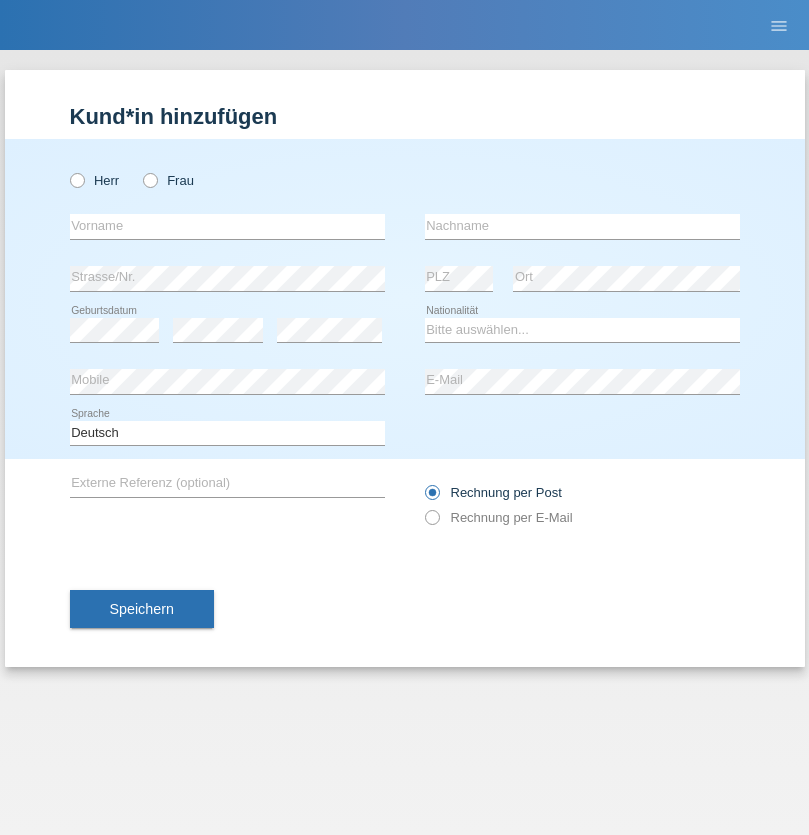 scroll, scrollTop: 0, scrollLeft: 0, axis: both 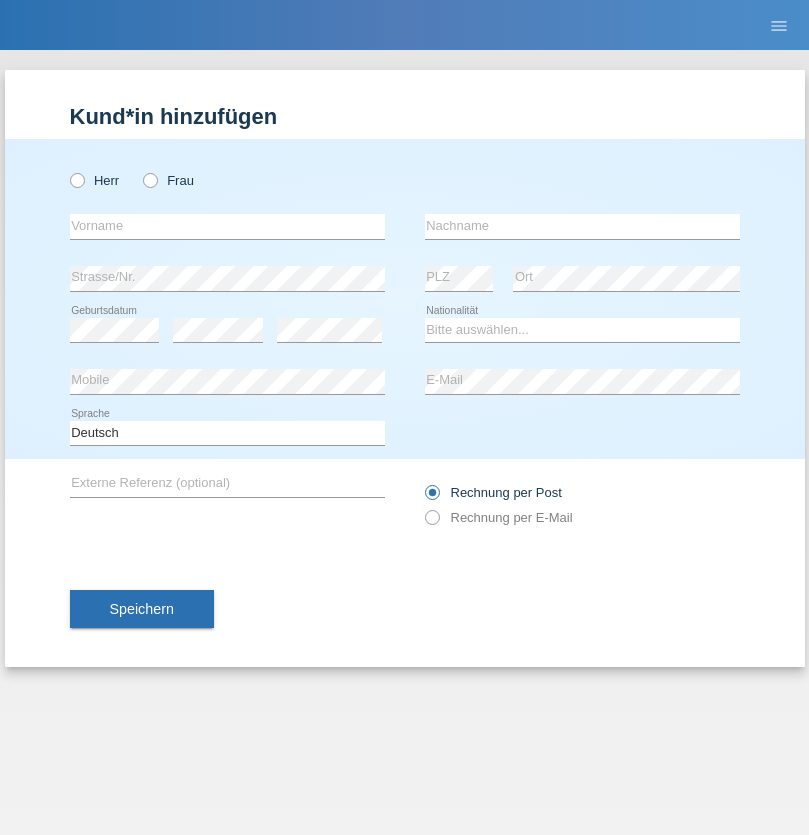 radio on "true" 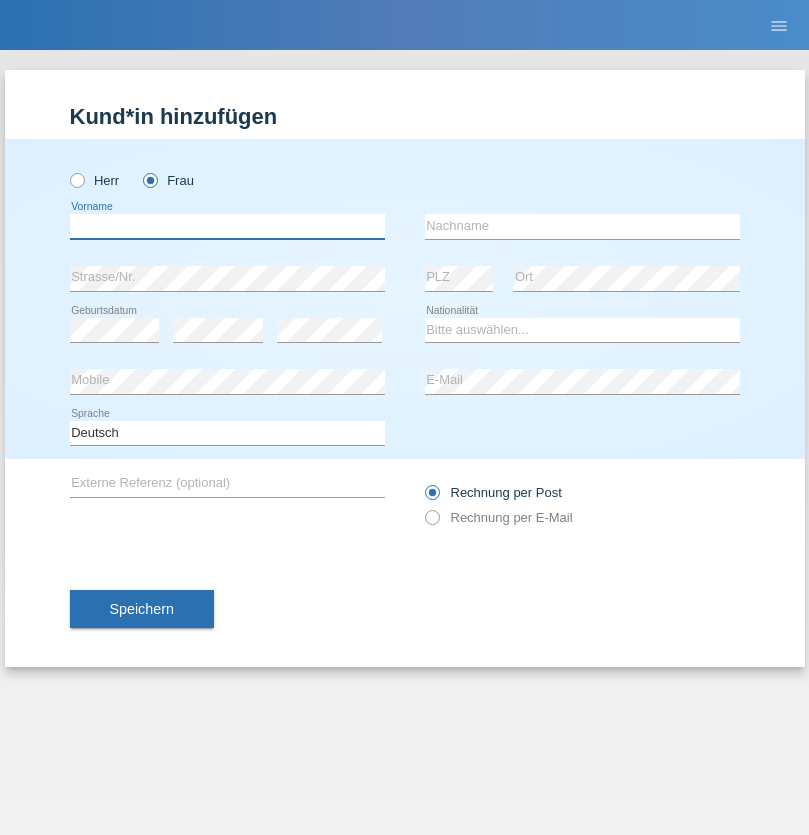 click at bounding box center [227, 226] 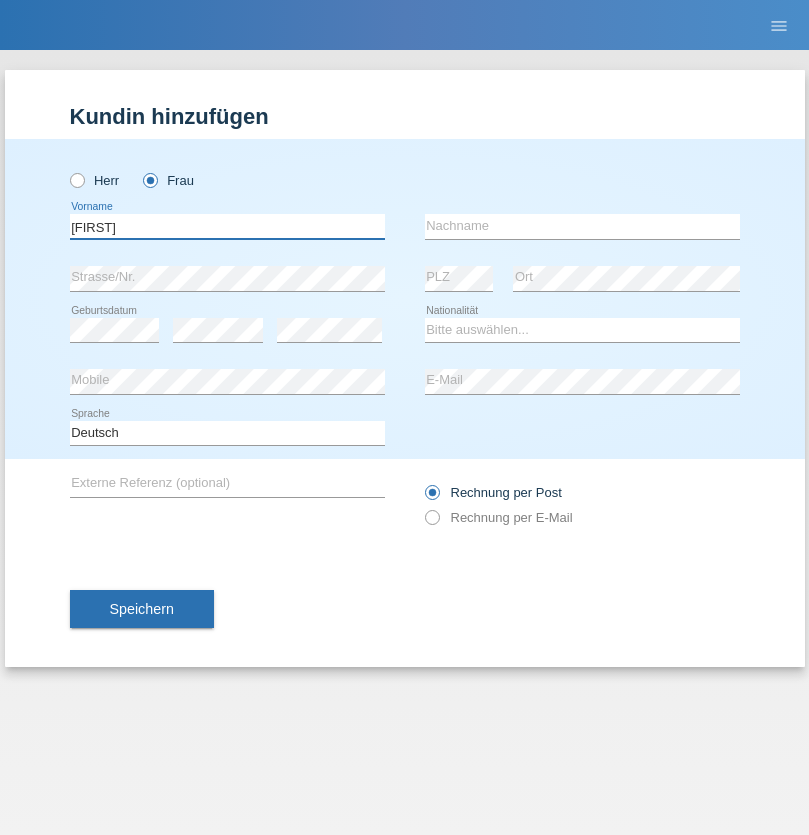 type on "[FIRST]" 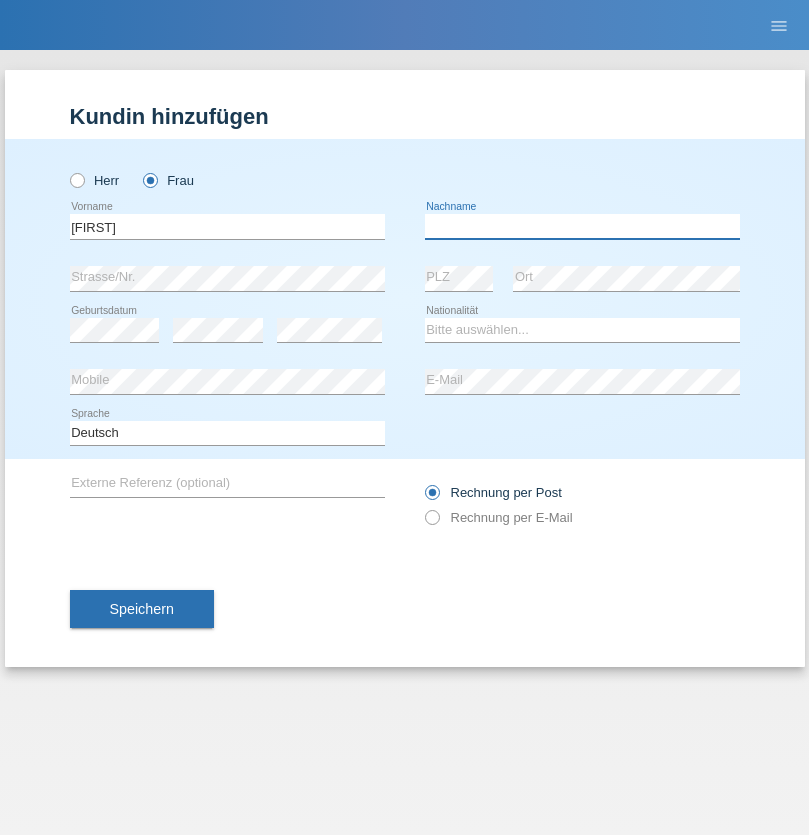 click at bounding box center (582, 226) 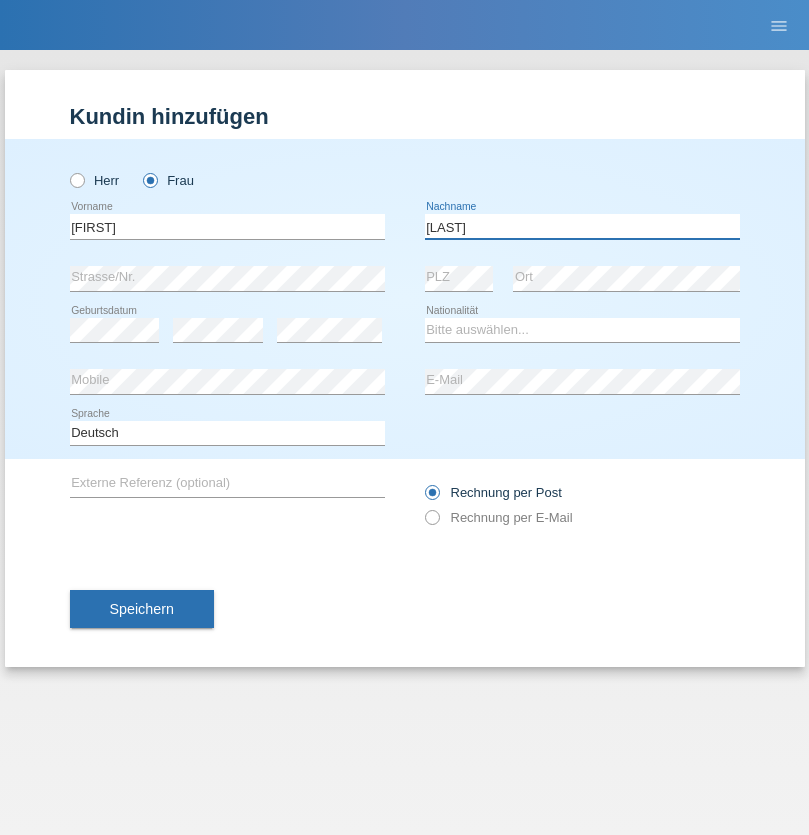 type on "BERNATOVA" 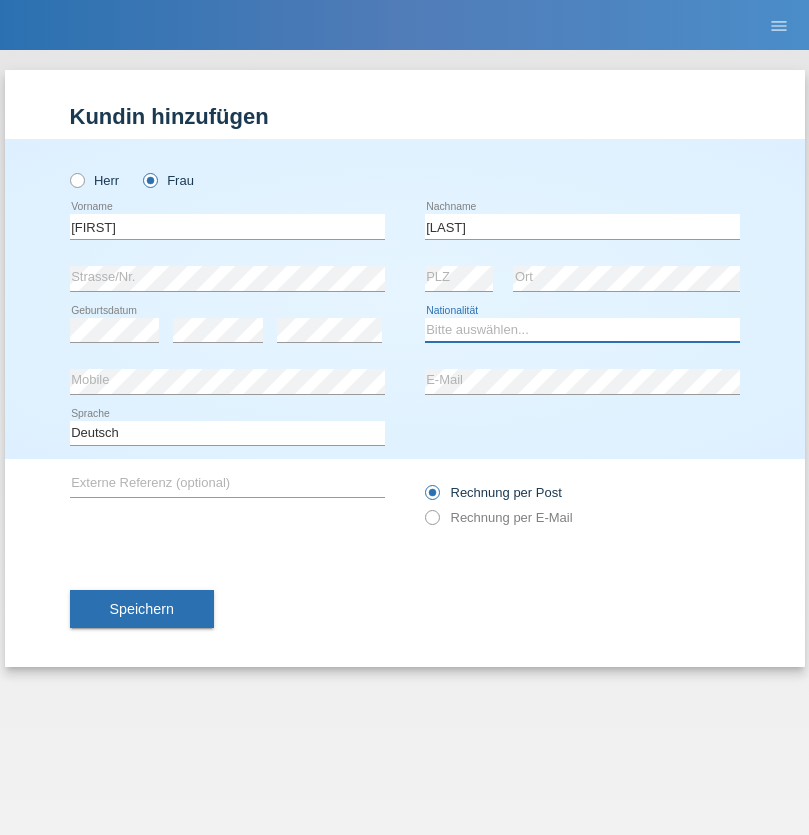 select on "SK" 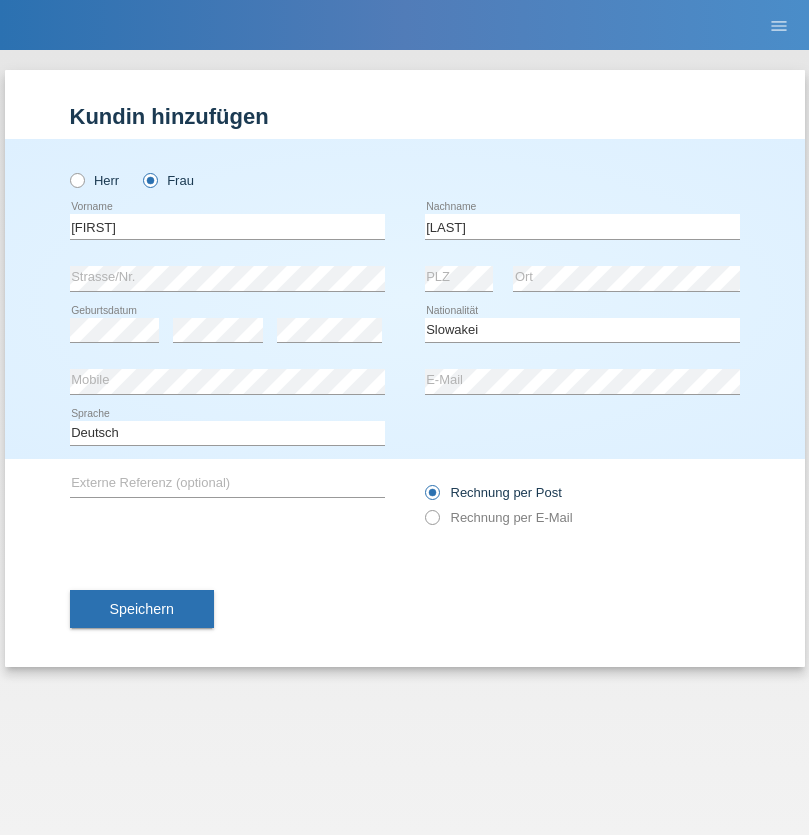 select on "C" 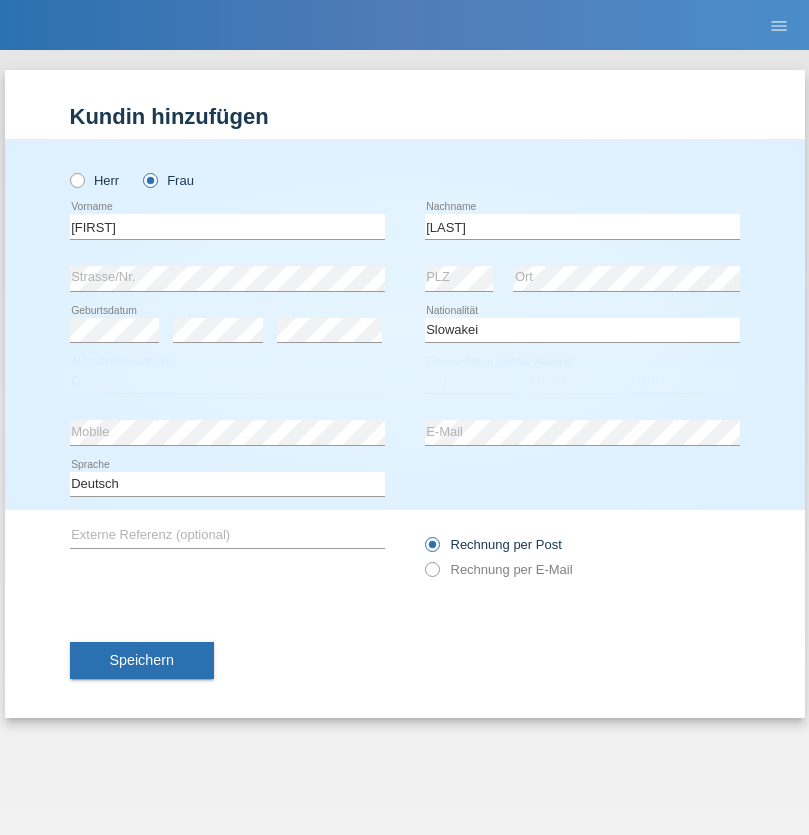select on "05" 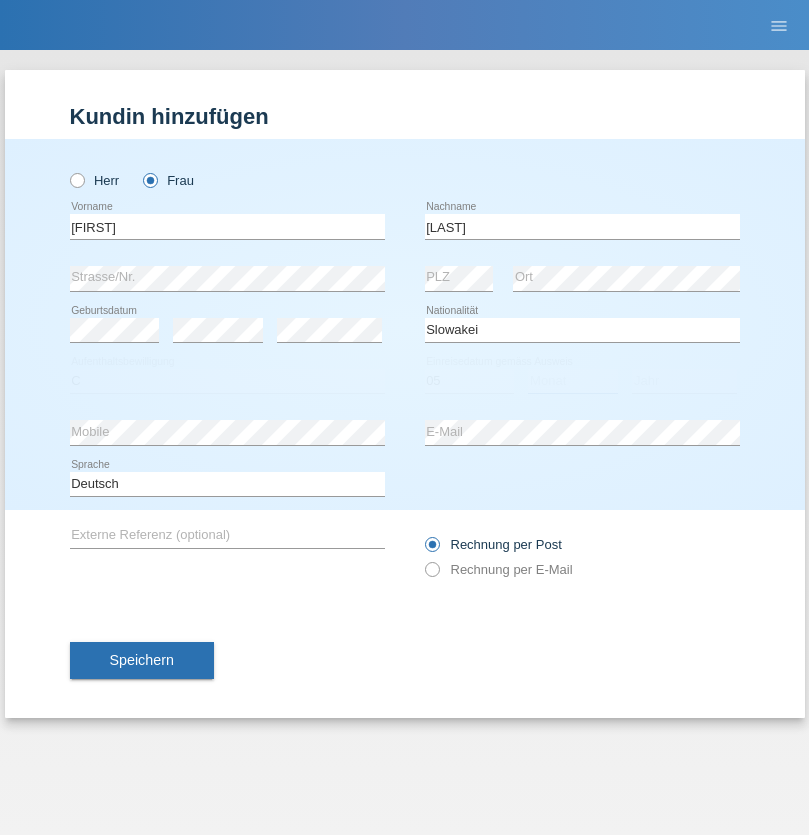 select on "04" 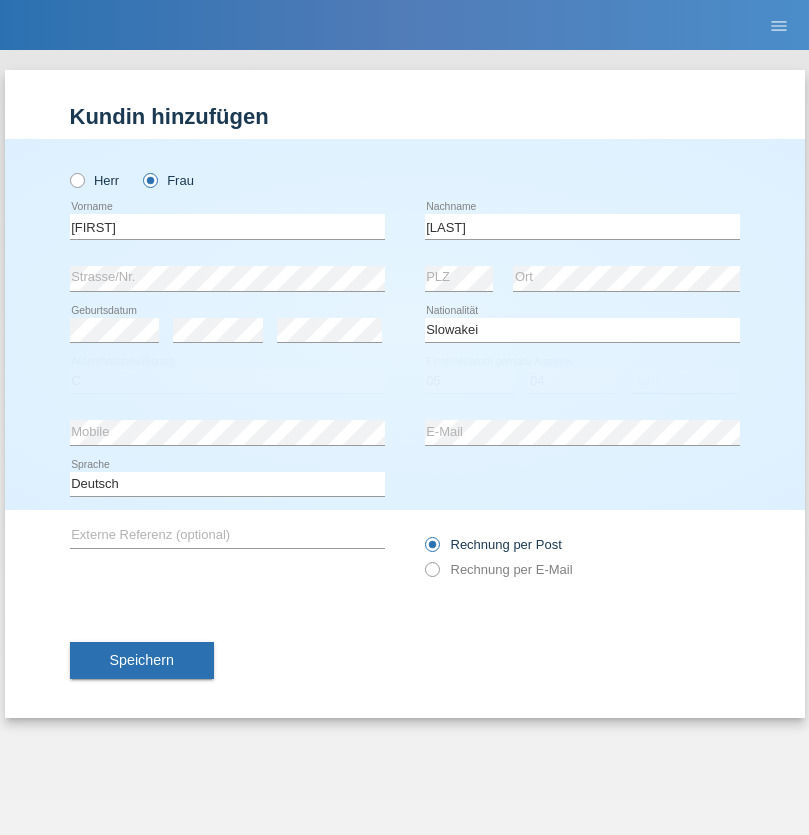 select on "2014" 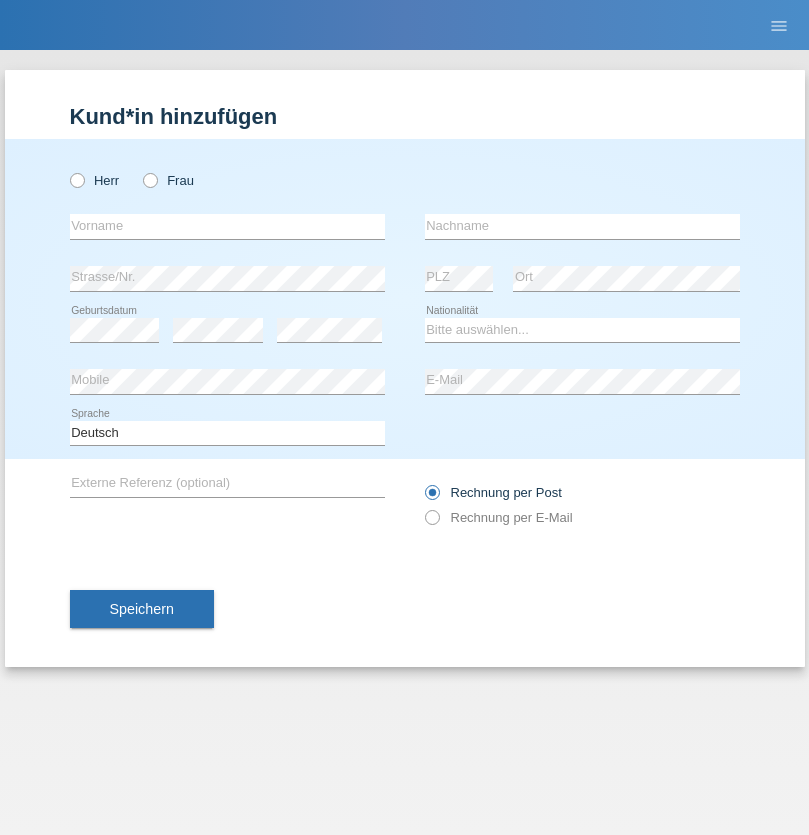 scroll, scrollTop: 0, scrollLeft: 0, axis: both 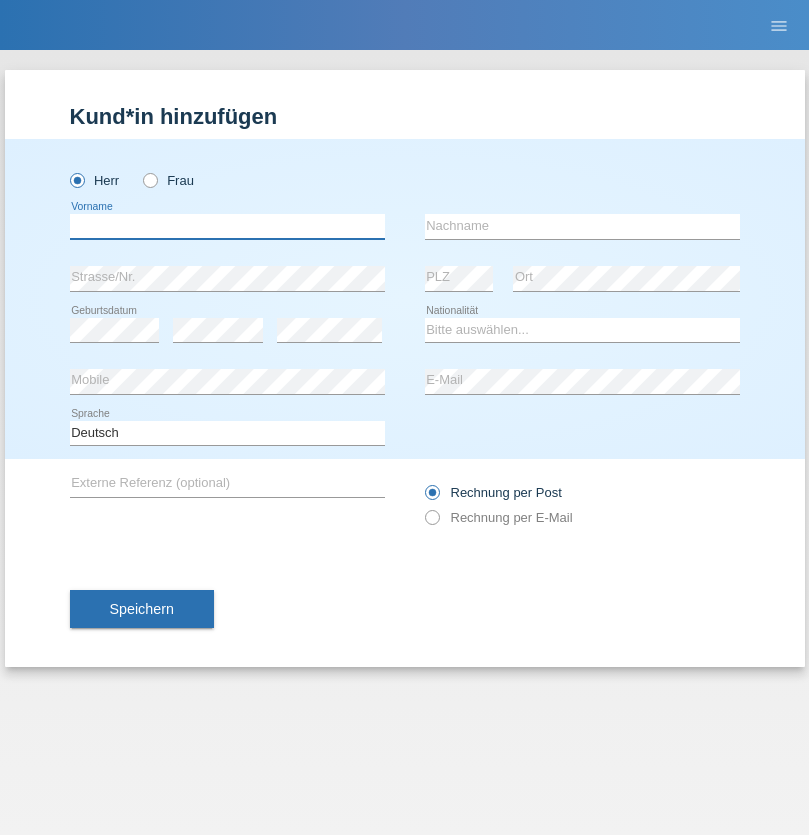 click at bounding box center (227, 226) 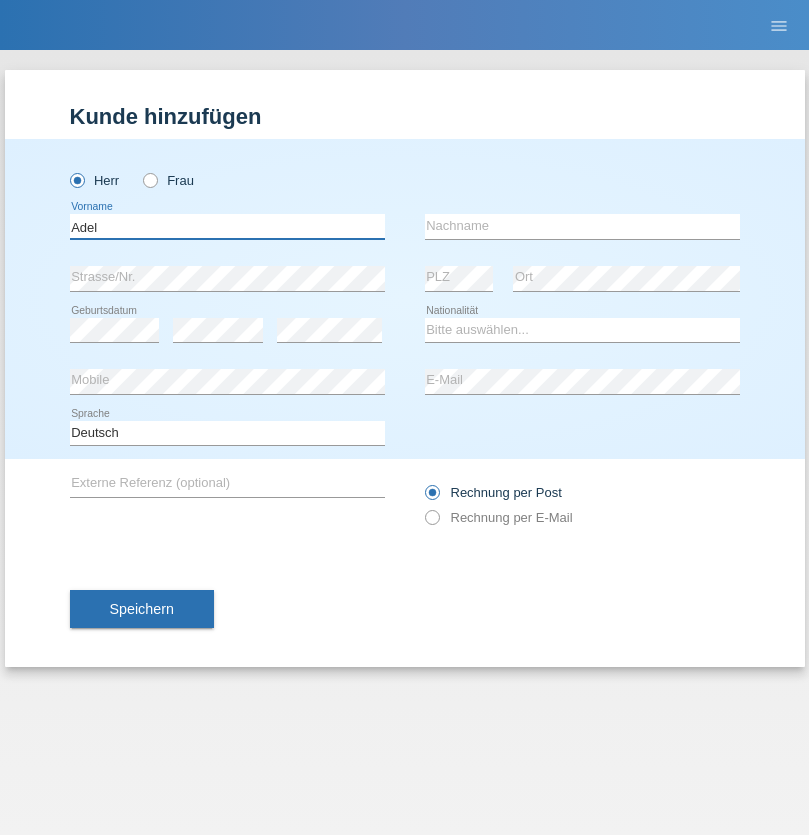 type on "Adel" 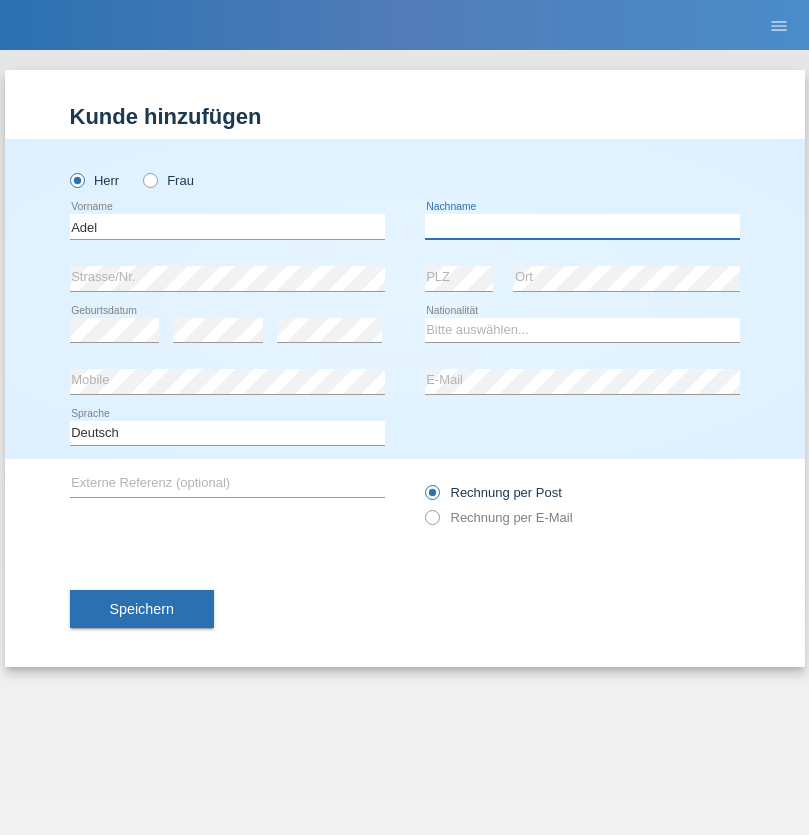 click at bounding box center (582, 226) 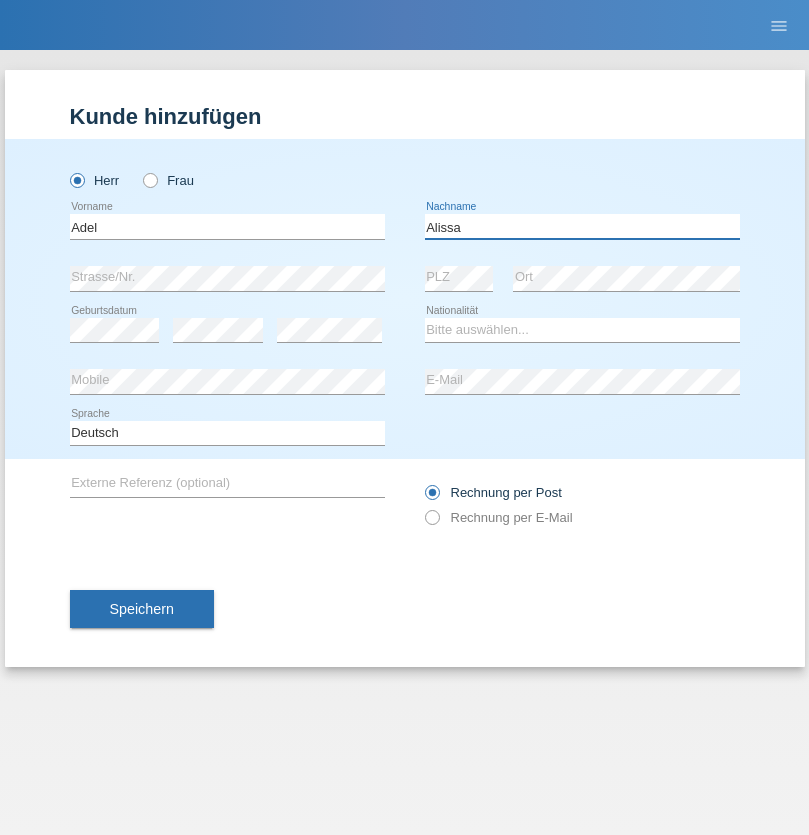 type on "Alissa" 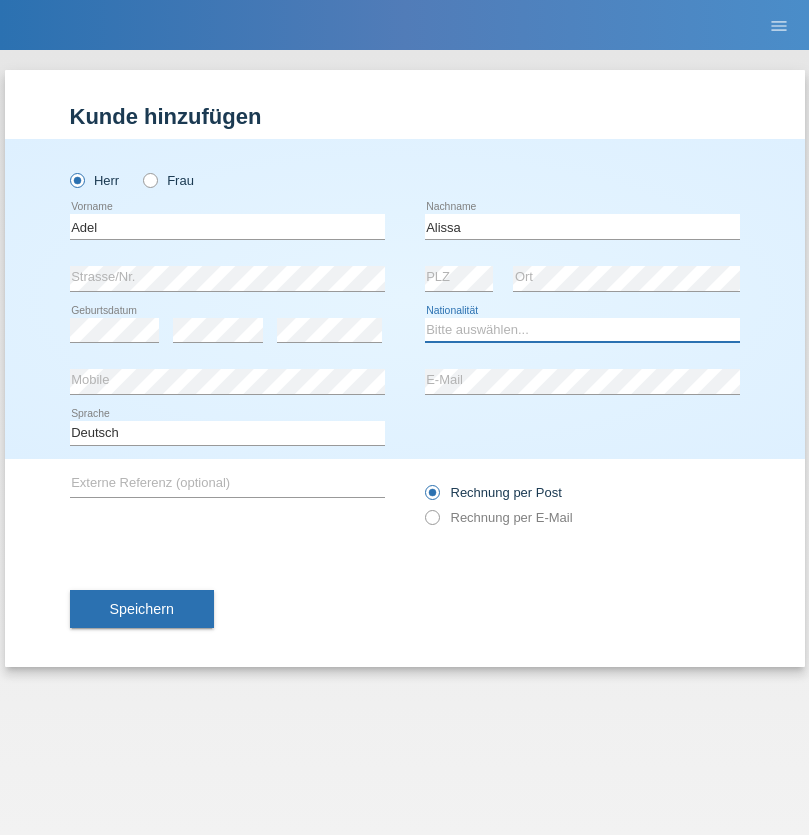 select on "SY" 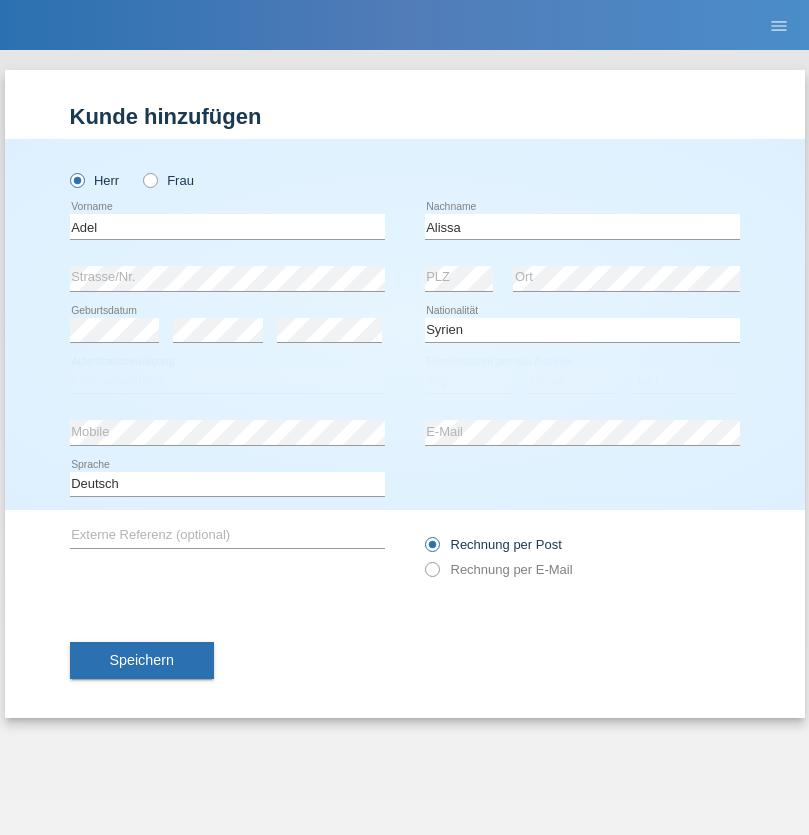 select on "C" 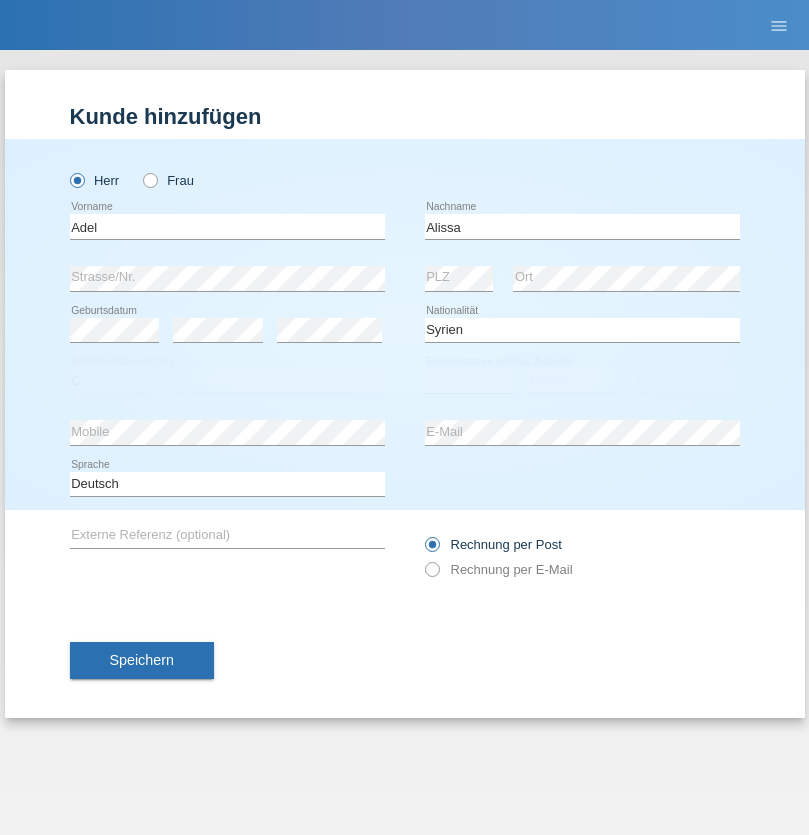 select on "20" 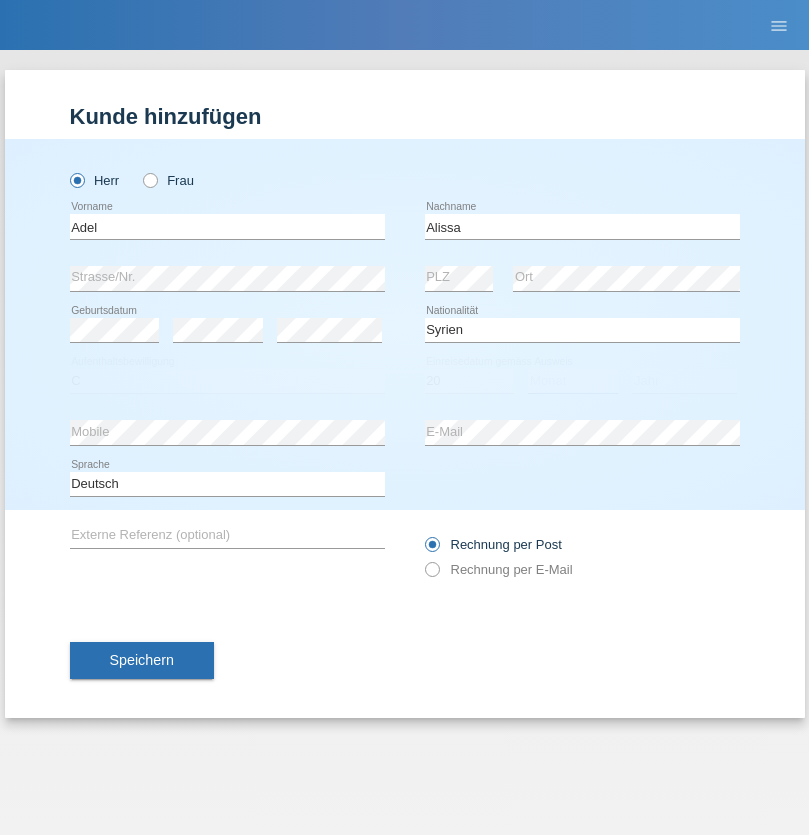 select on "09" 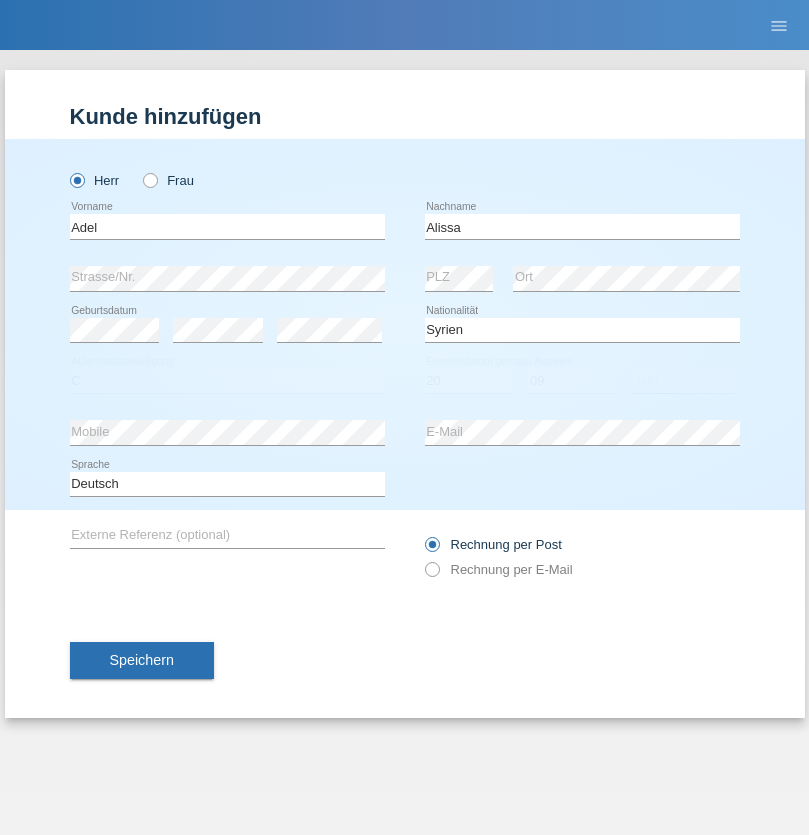 select on "2018" 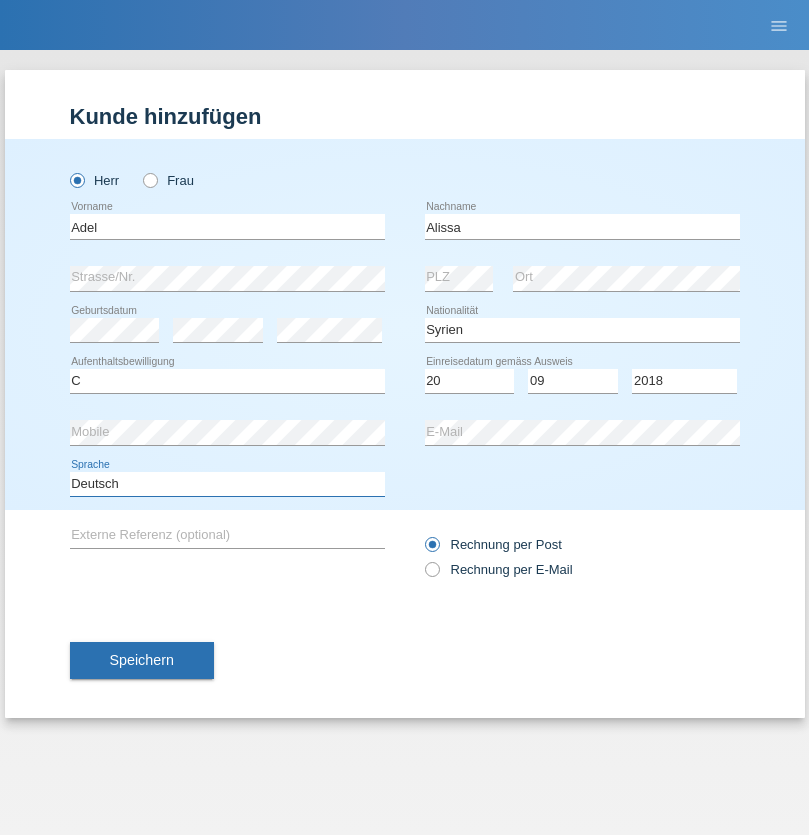 select on "en" 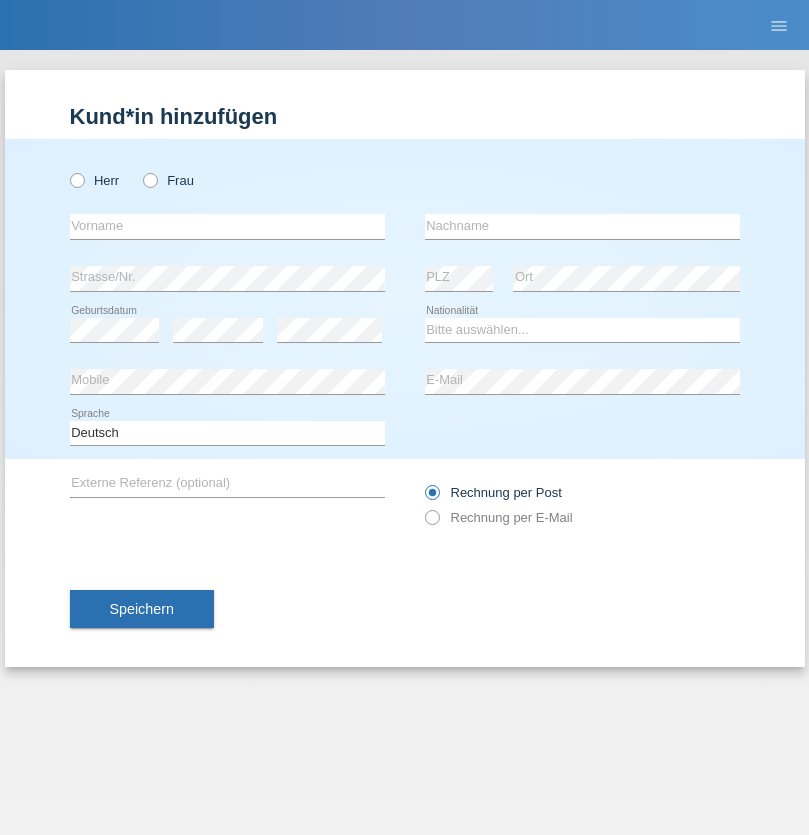 scroll, scrollTop: 0, scrollLeft: 0, axis: both 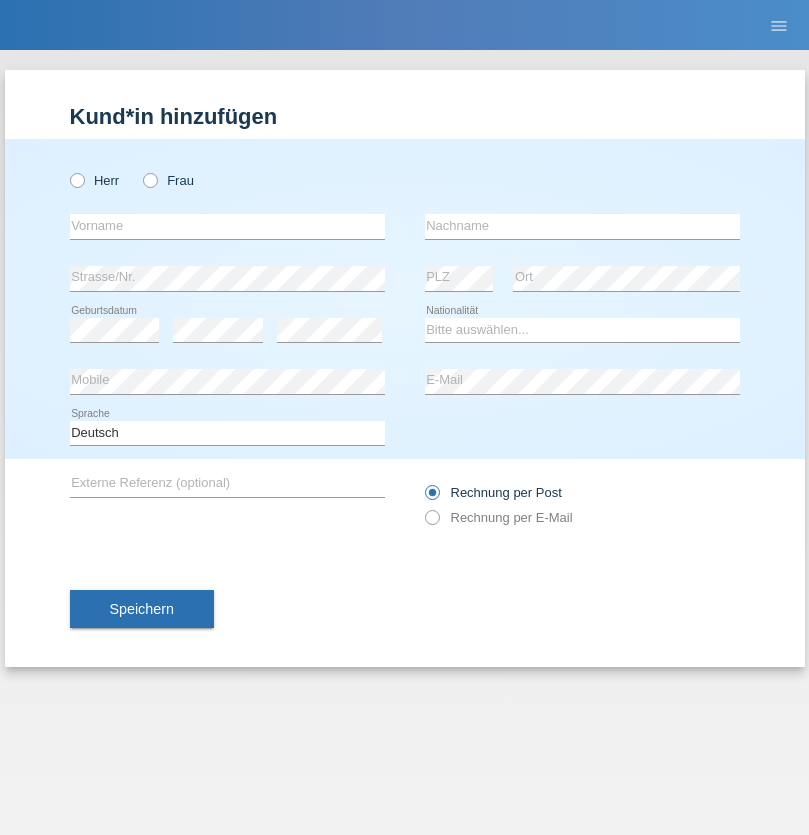 radio on "true" 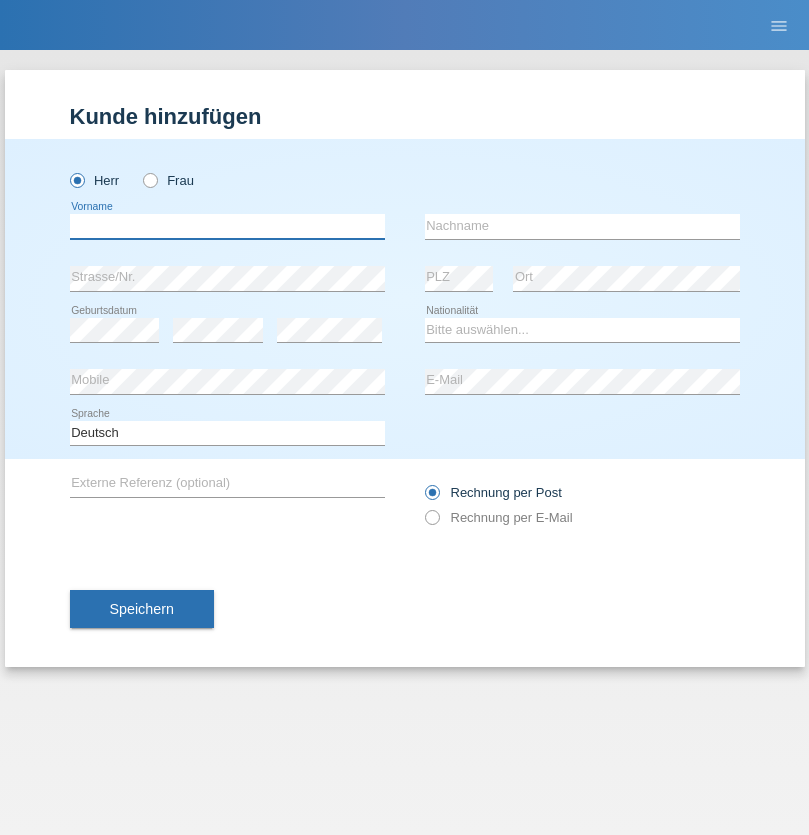 click at bounding box center [227, 226] 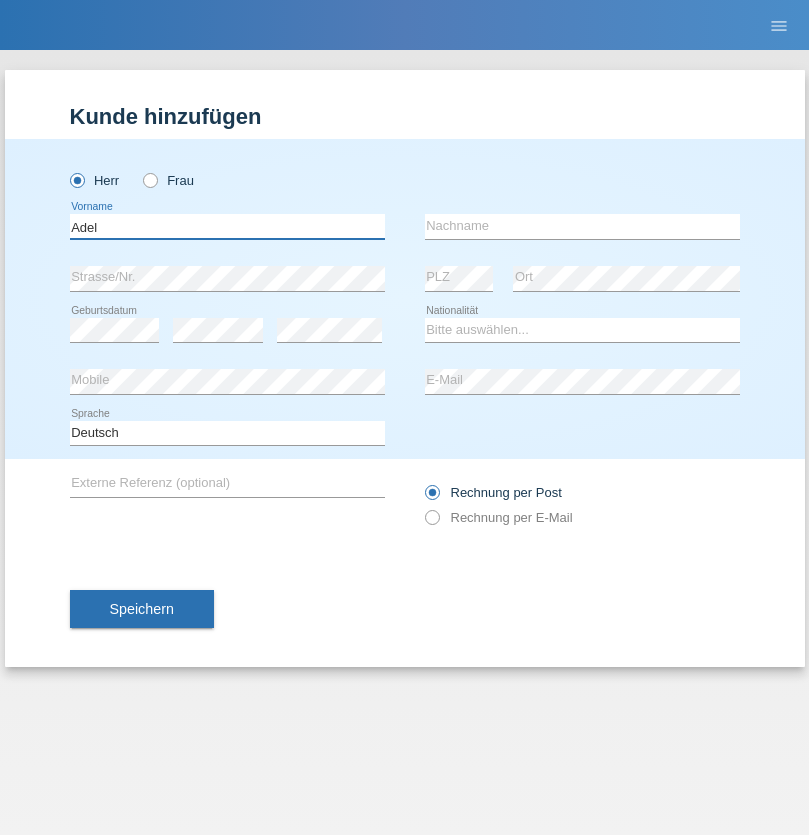 type on "Adel" 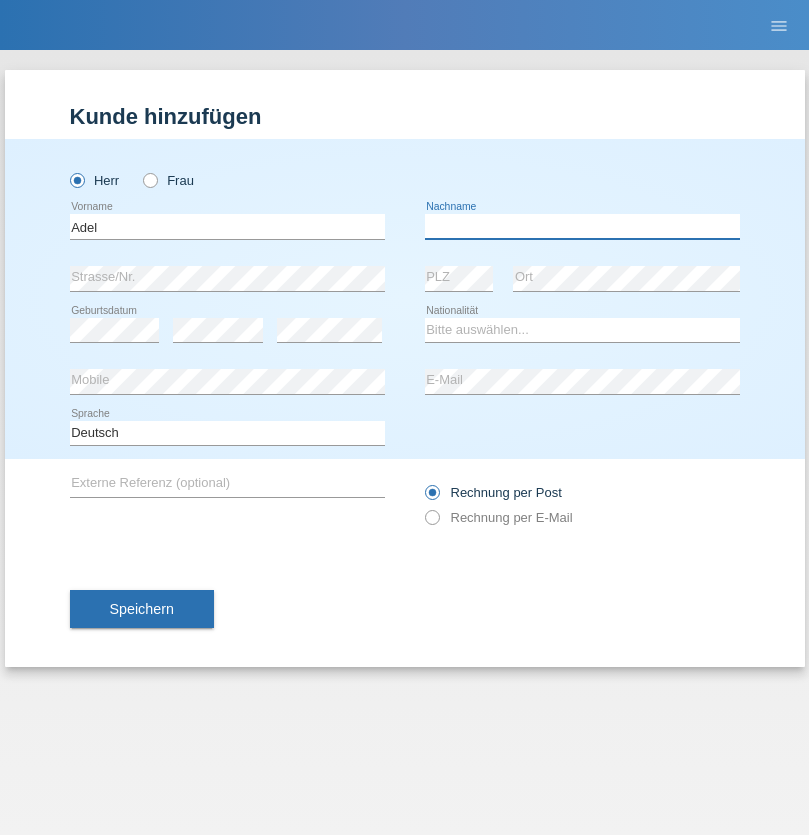 click at bounding box center [582, 226] 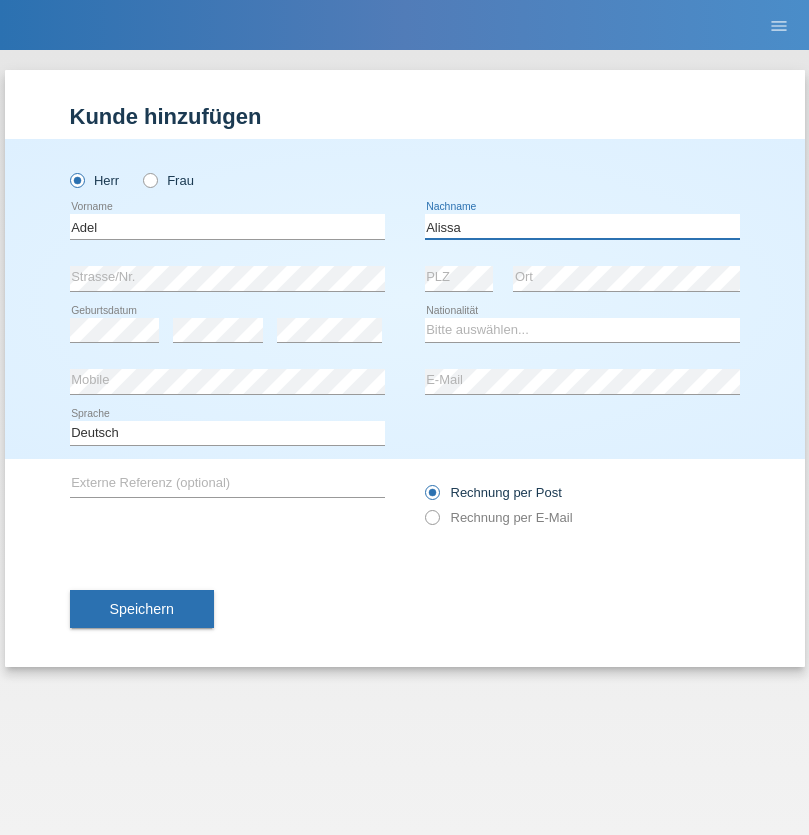 type on "Alissa" 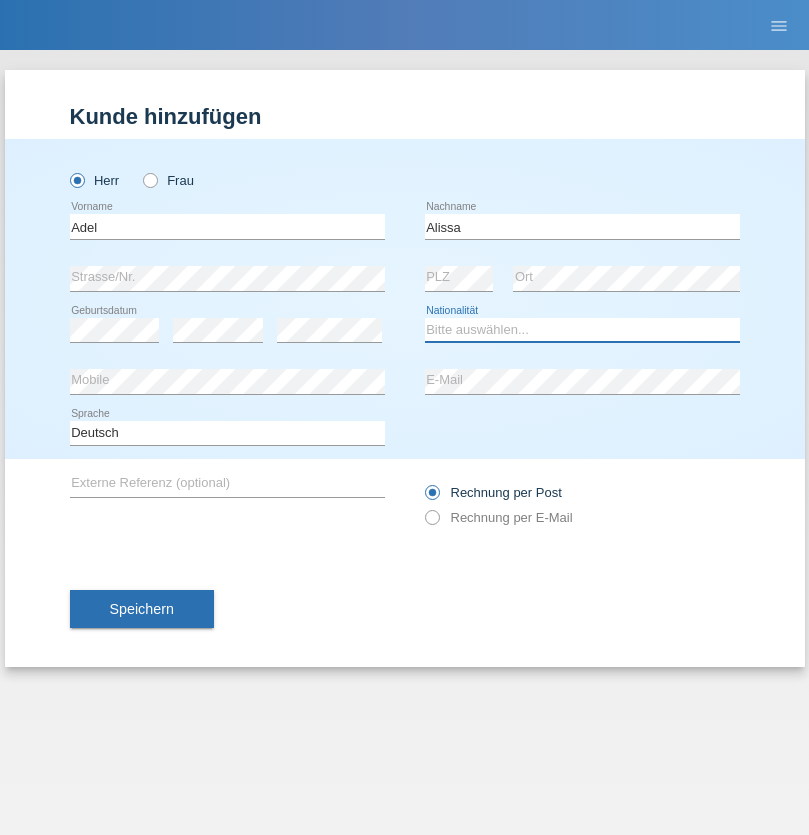 select on "SY" 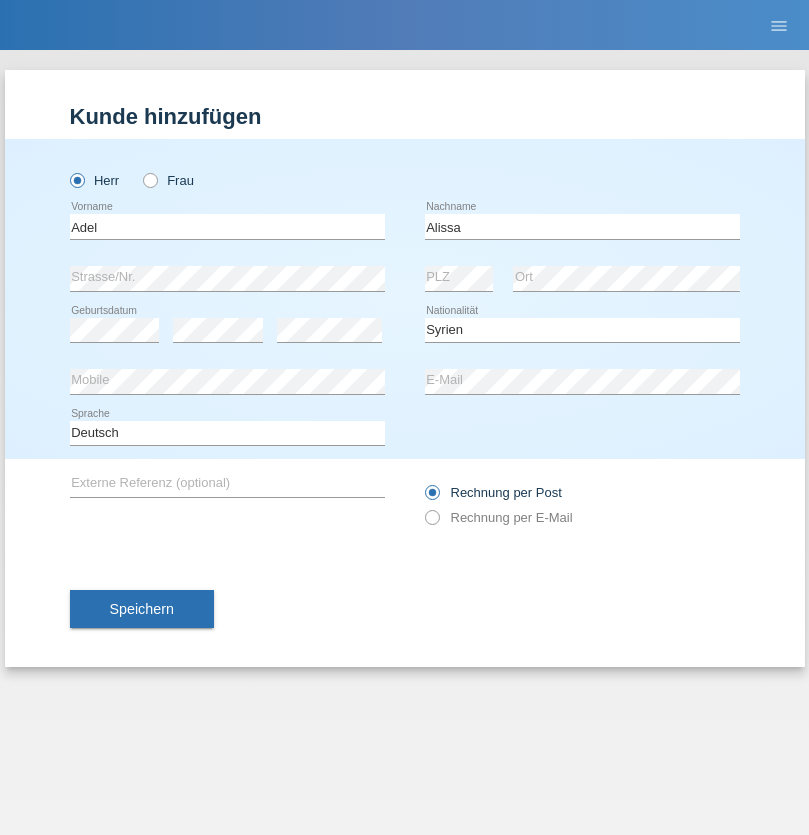 select on "C" 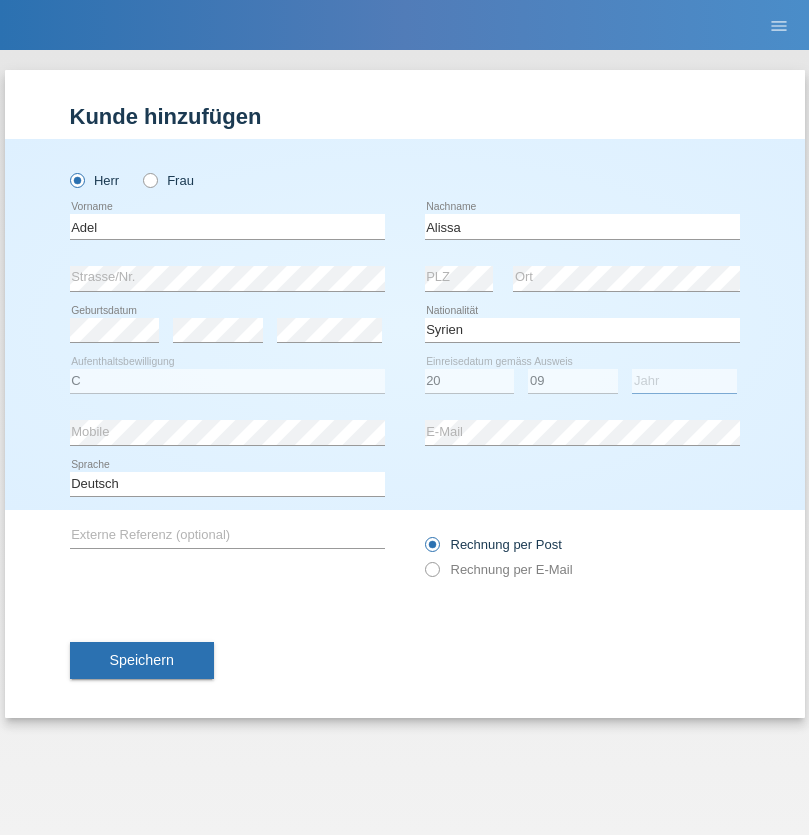 select on "2018" 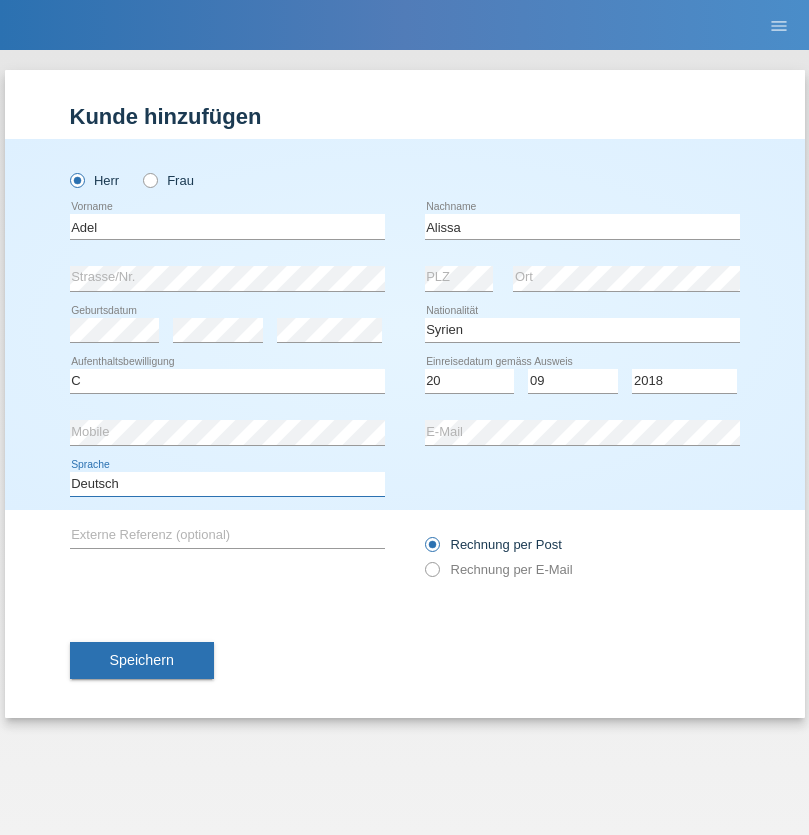 select on "en" 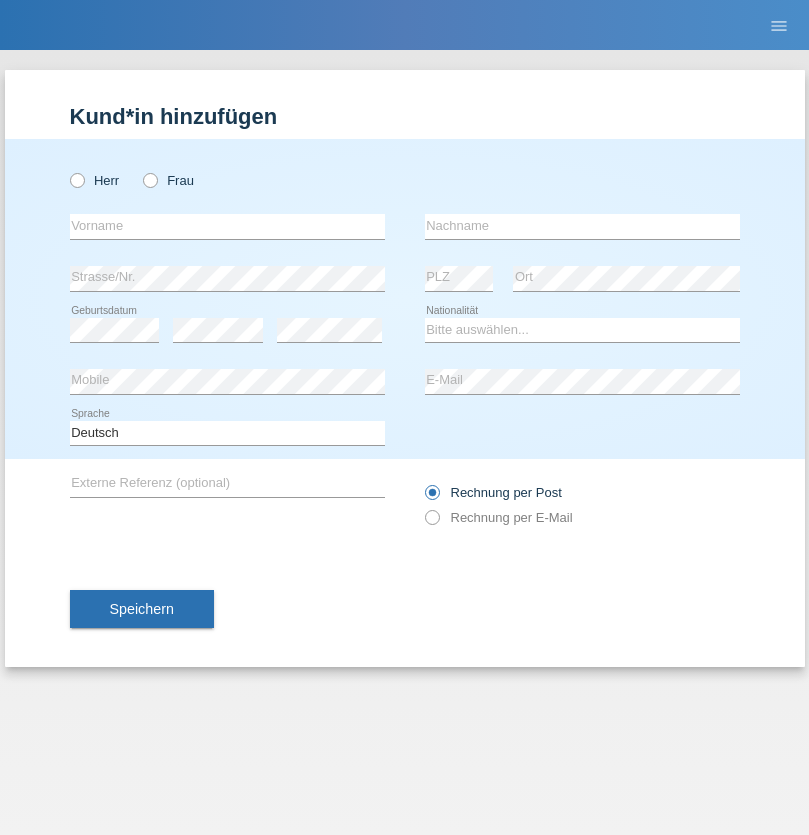 scroll, scrollTop: 0, scrollLeft: 0, axis: both 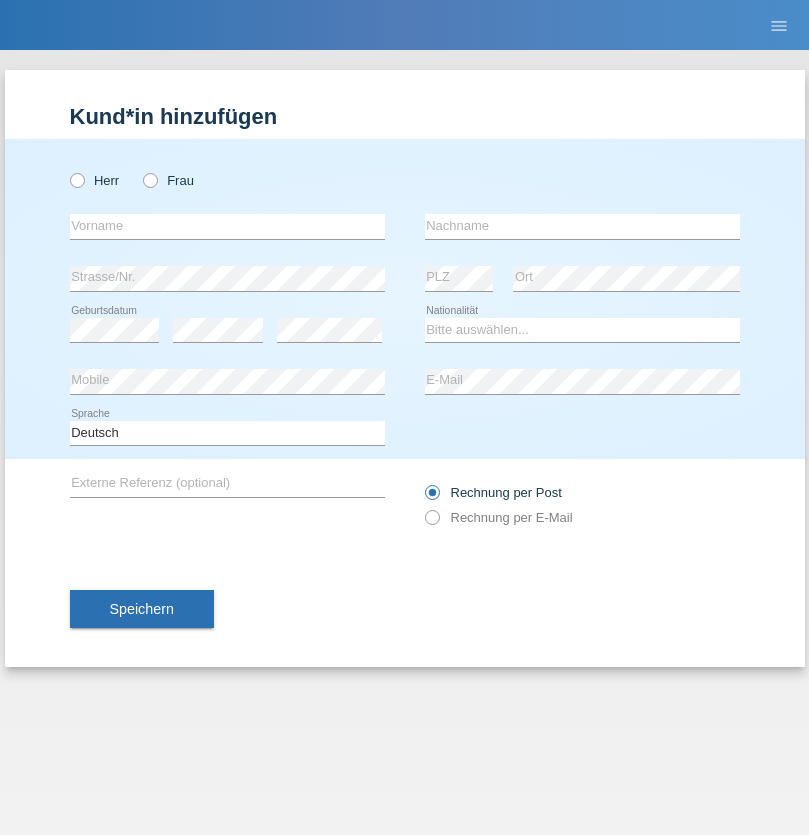 radio on "true" 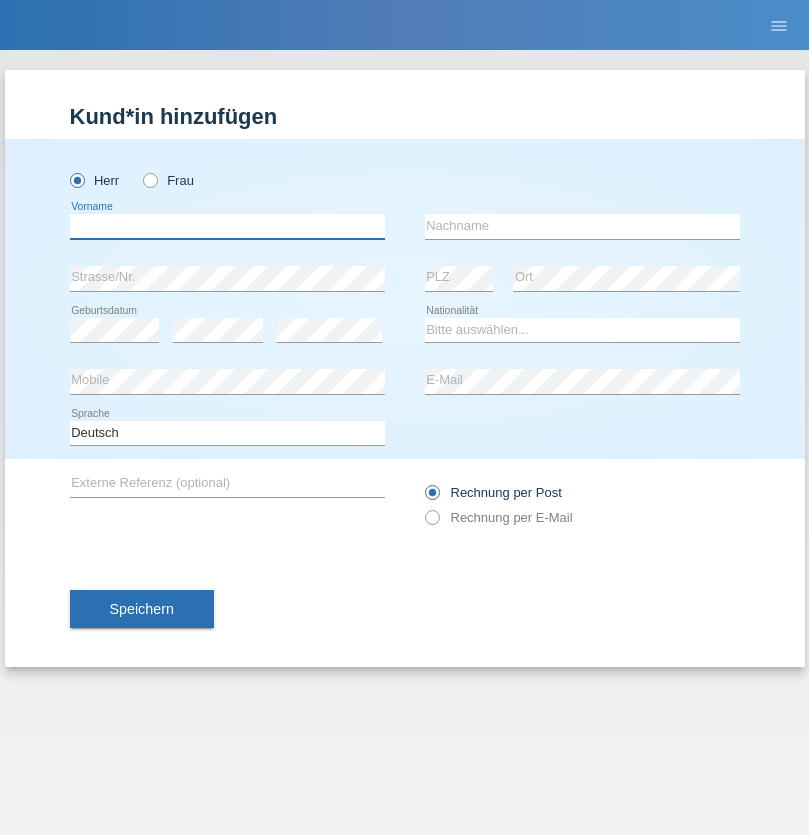 click at bounding box center (227, 226) 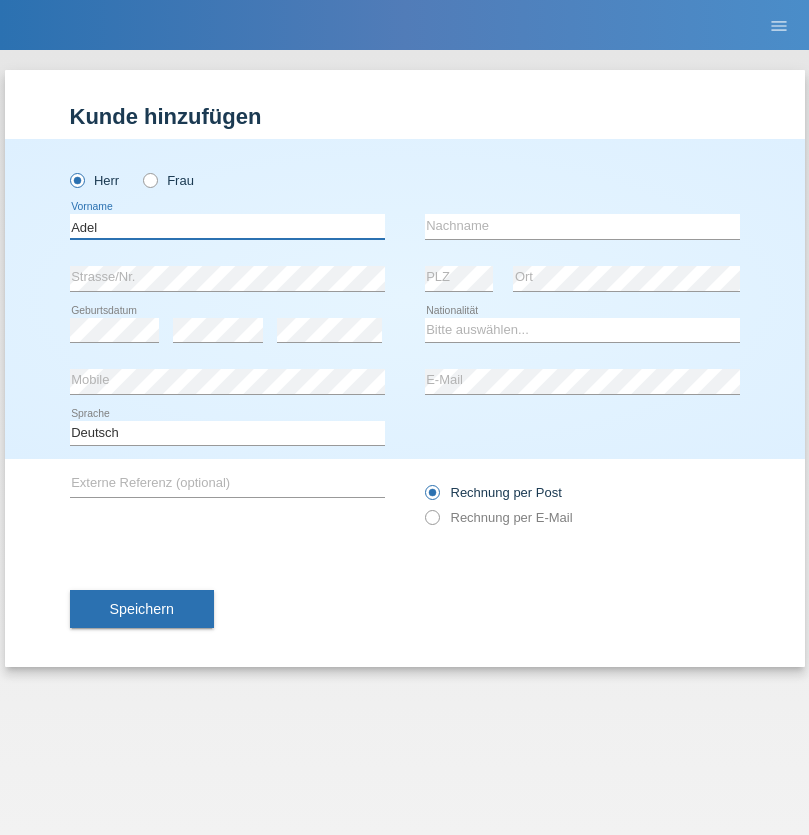 type on "Adel" 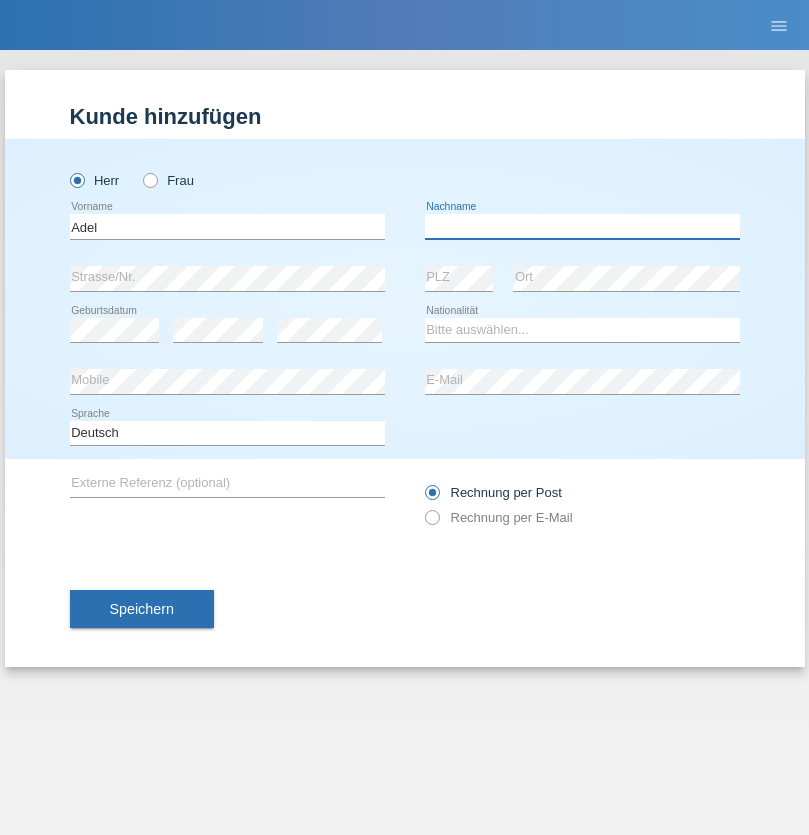 click at bounding box center (582, 226) 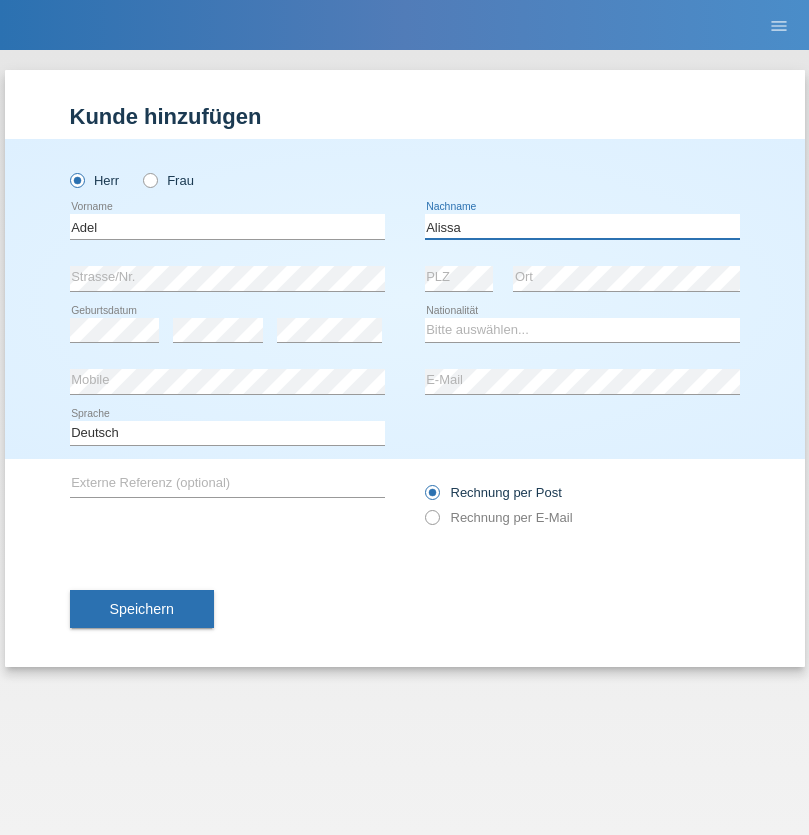type on "Alissa" 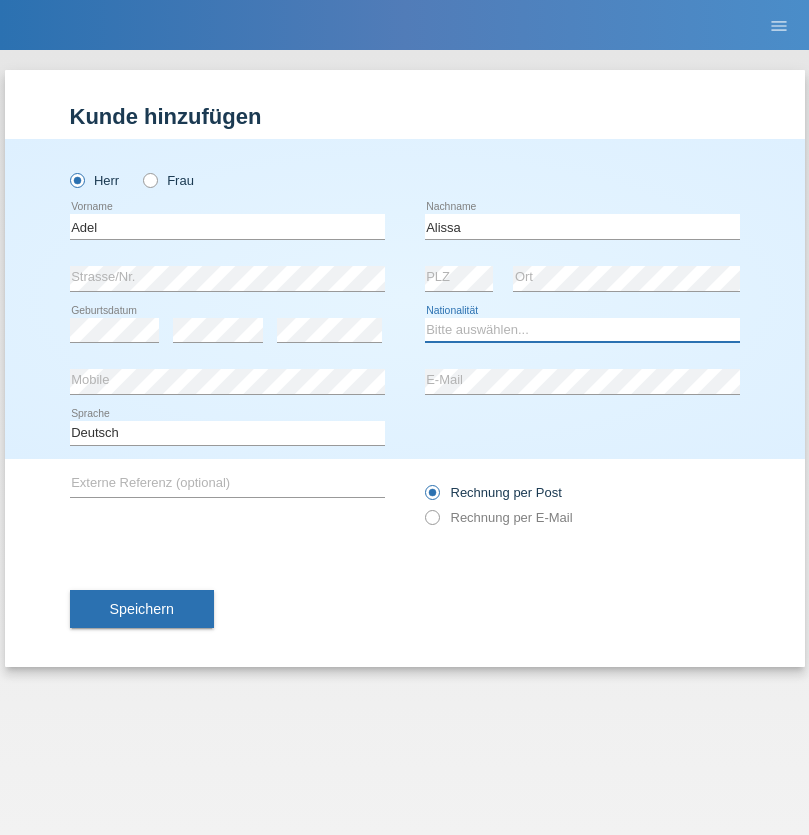 select on "SY" 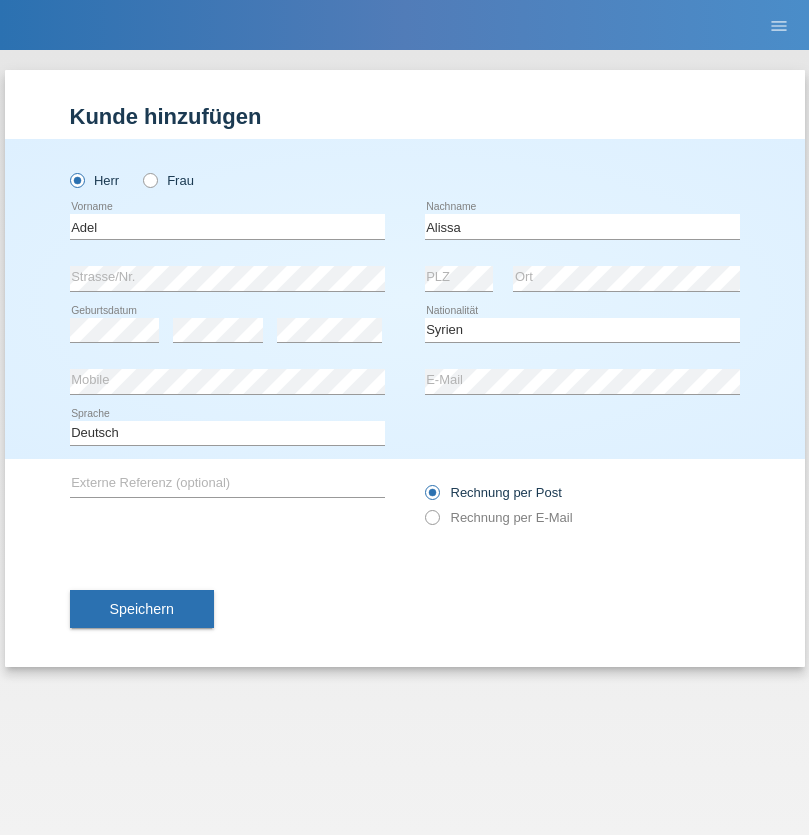 select on "C" 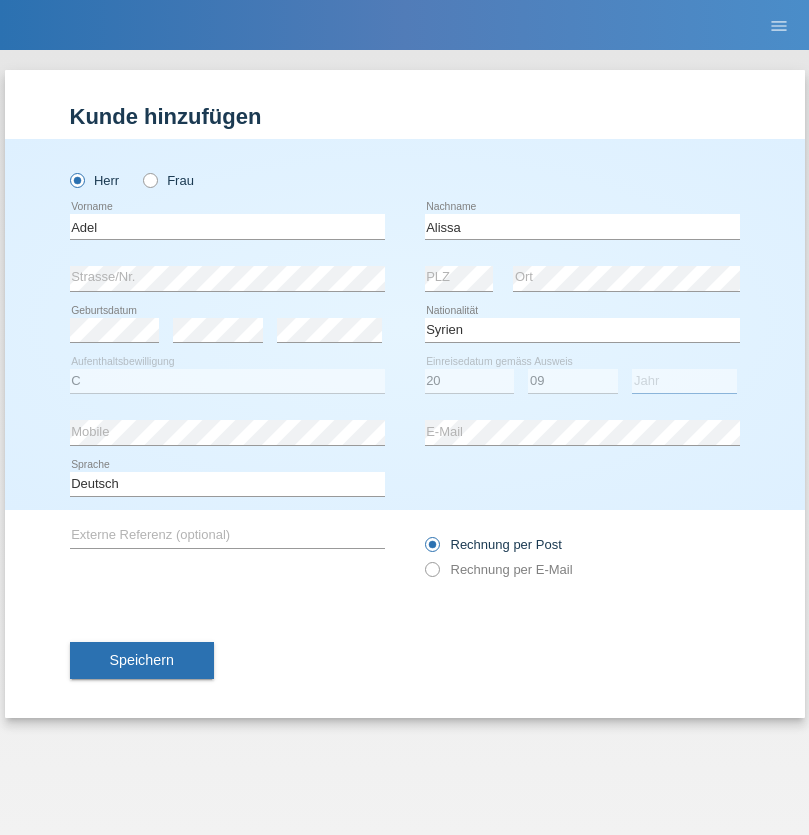 select on "2018" 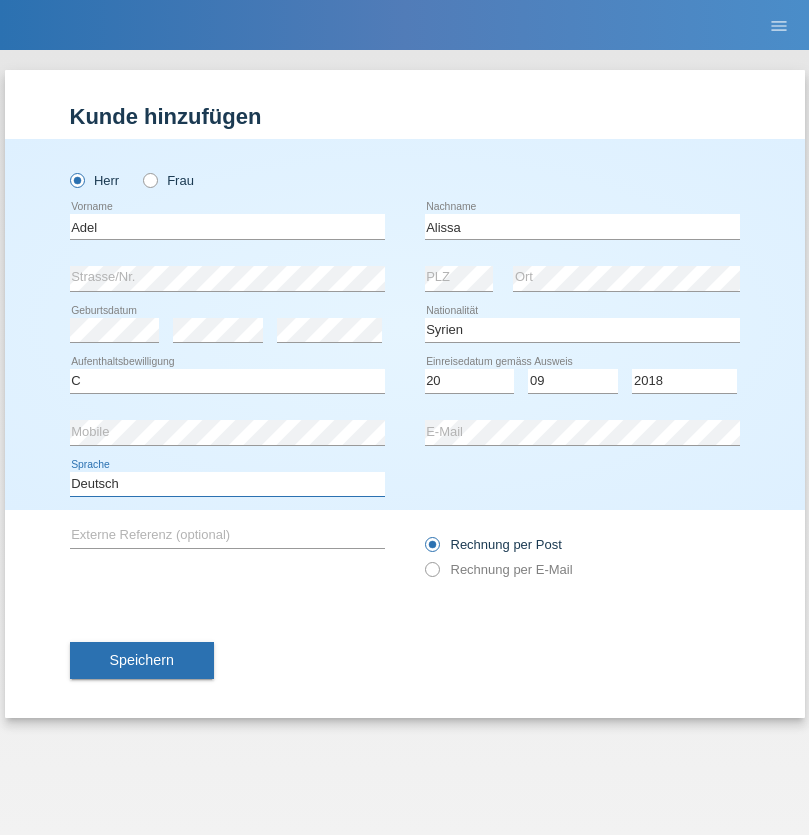 select on "en" 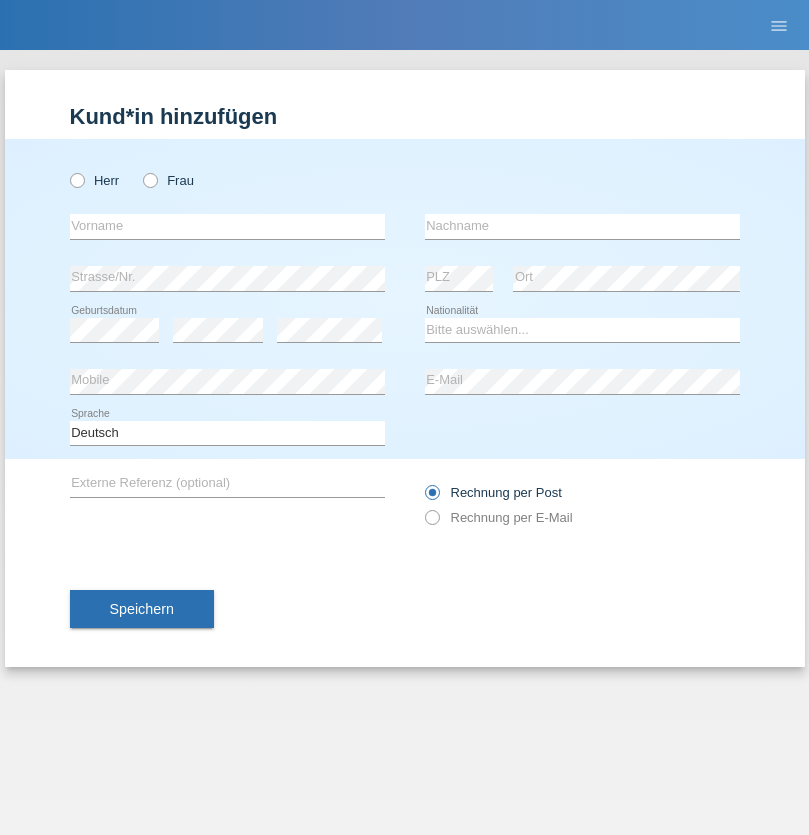 scroll, scrollTop: 0, scrollLeft: 0, axis: both 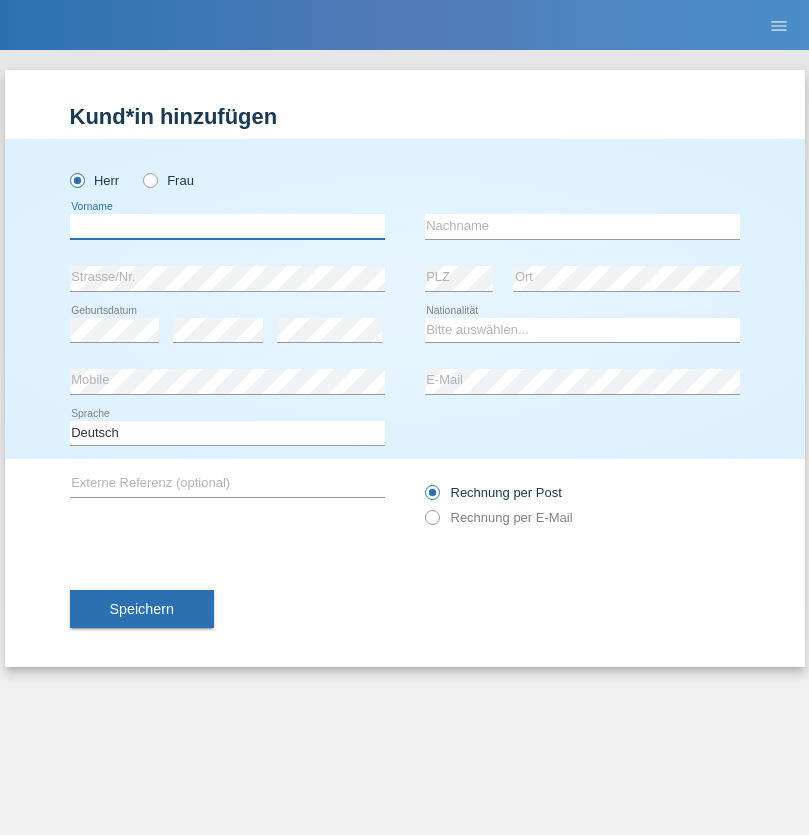 click at bounding box center [227, 226] 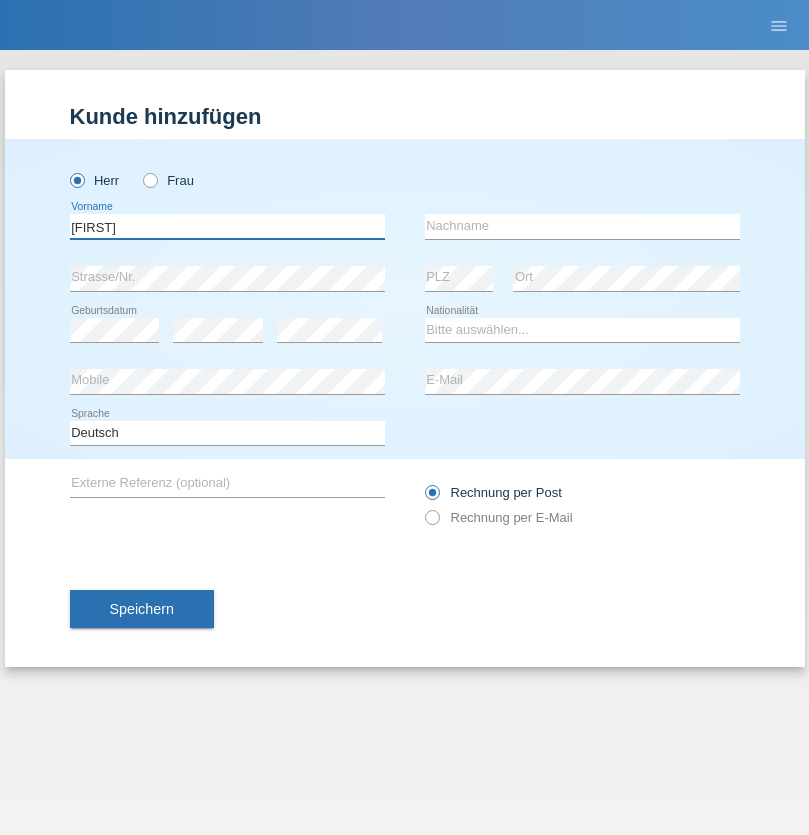 type on "Guilherme" 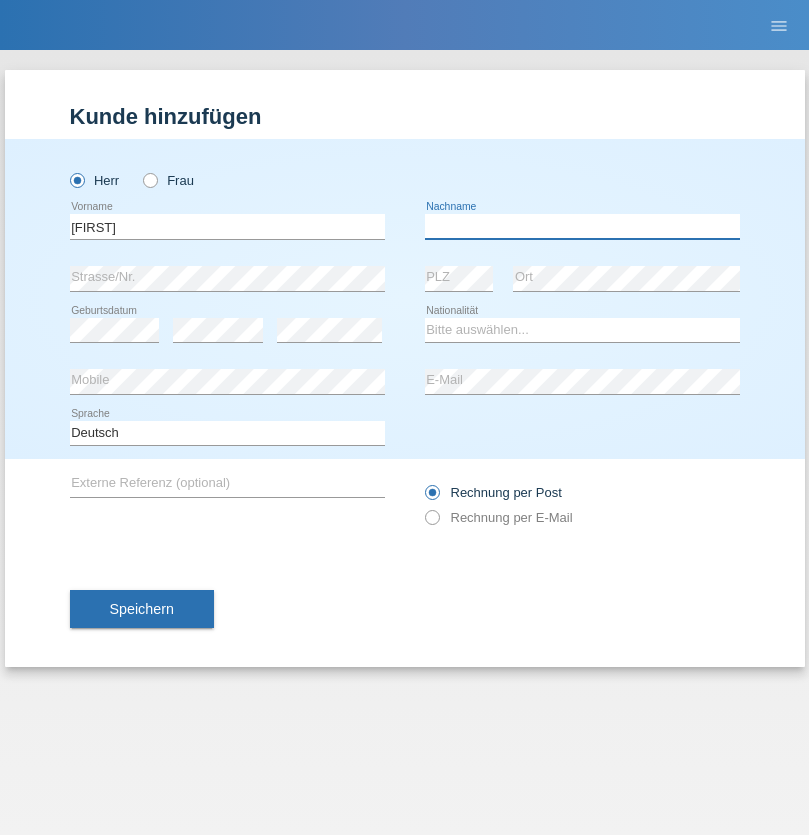 click at bounding box center (582, 226) 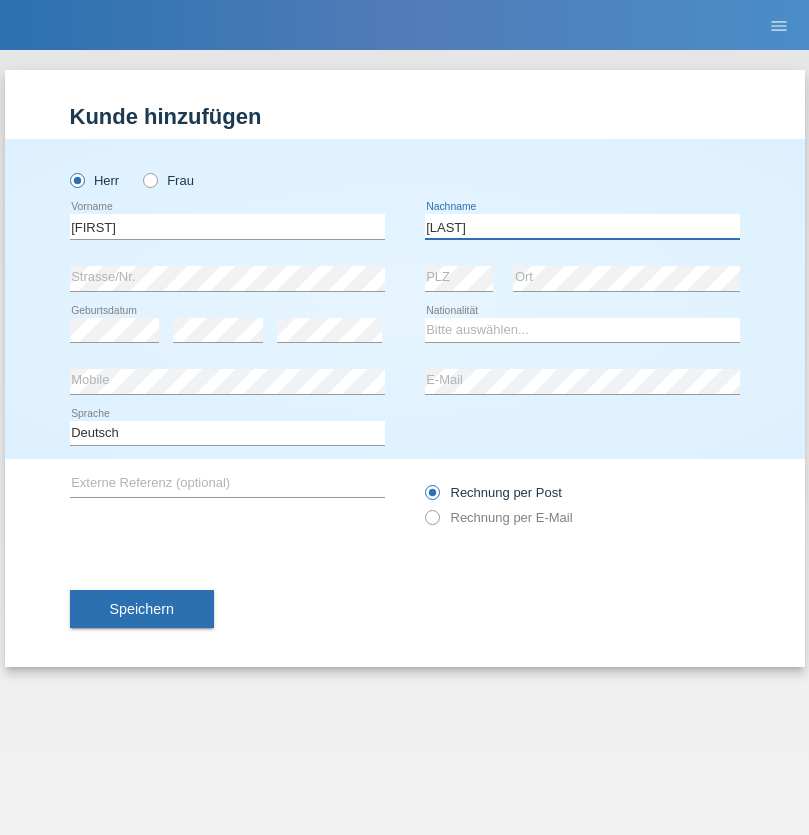 type on "Ferreira" 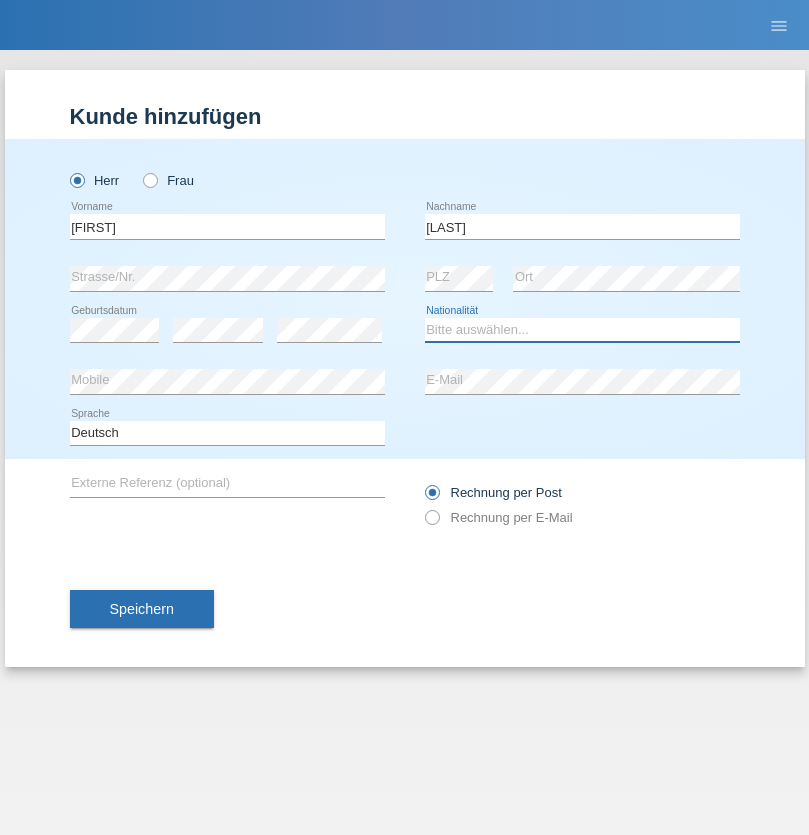 select on "PT" 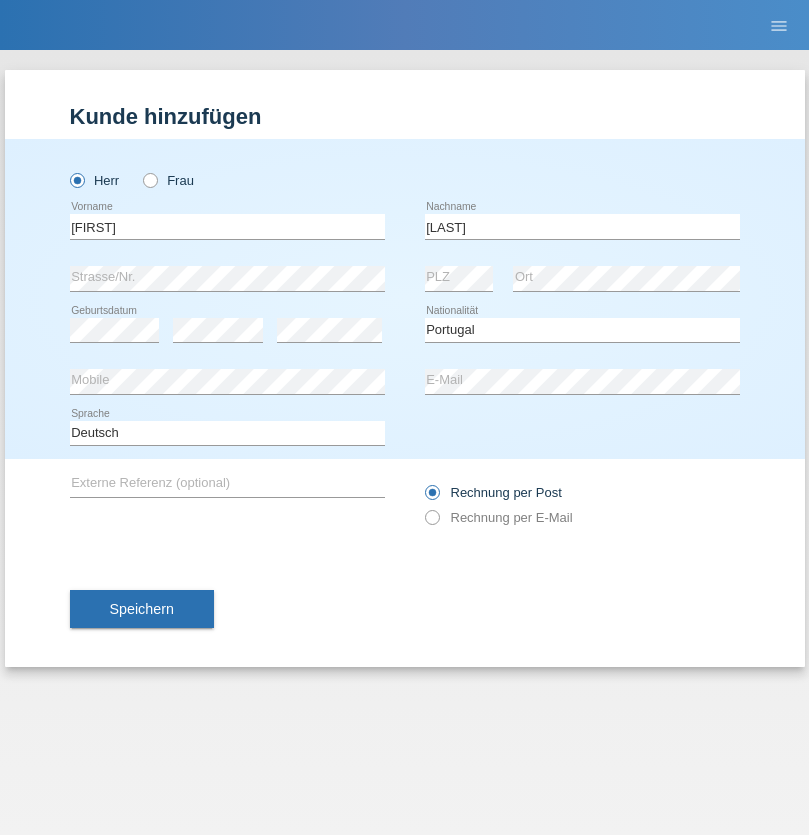 select on "C" 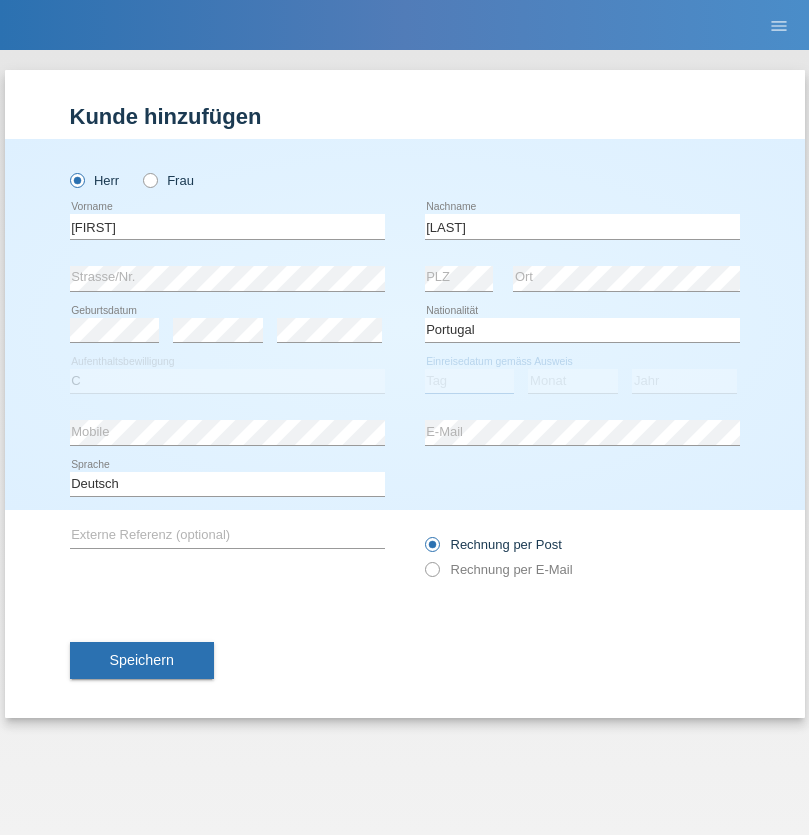select on "04" 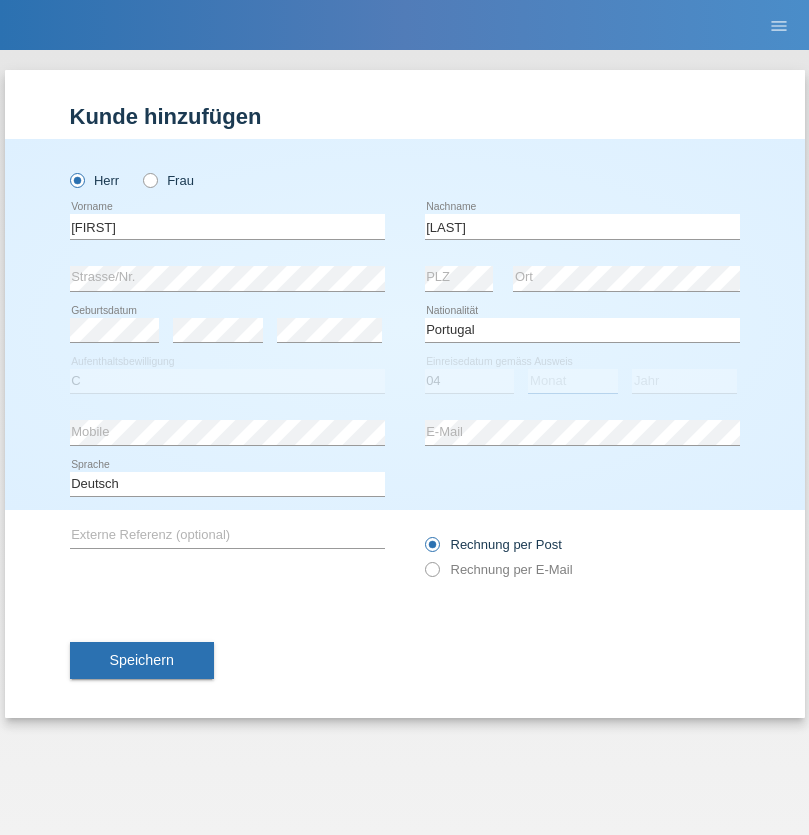 select on "09" 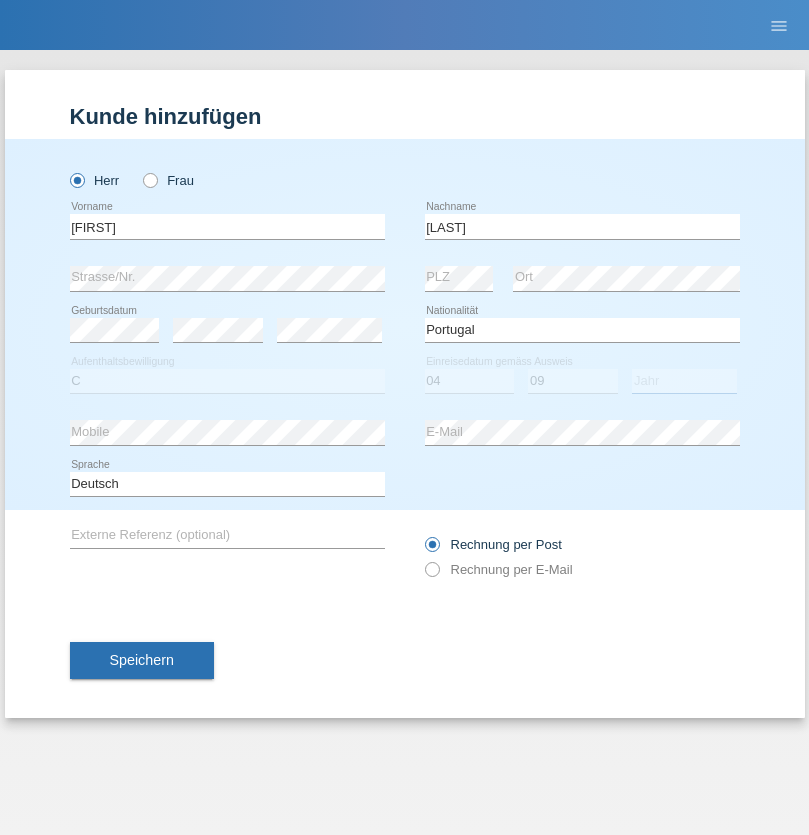 select on "2021" 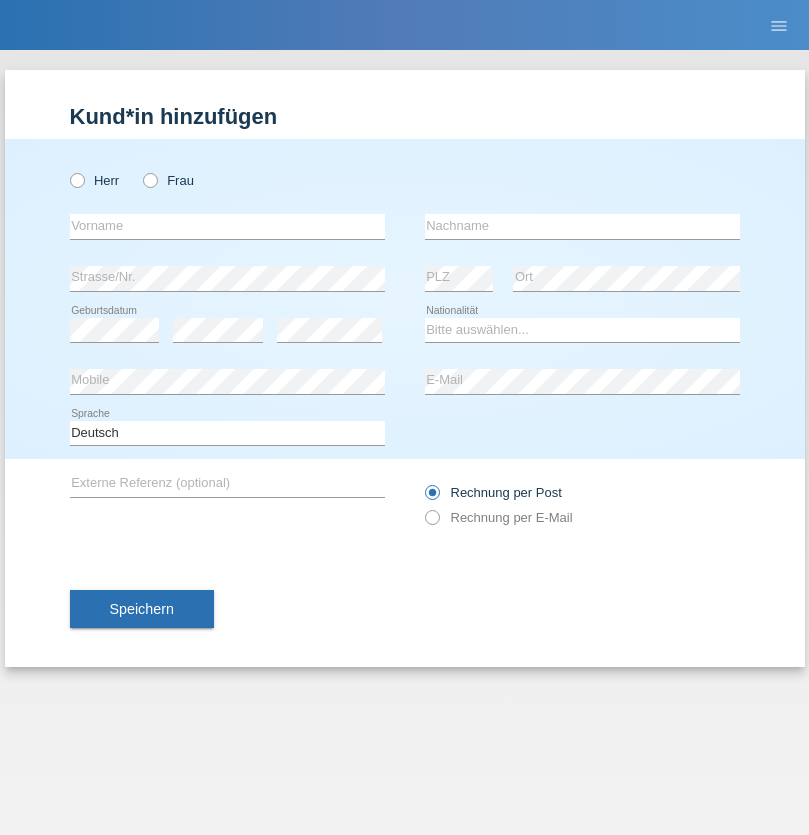 scroll, scrollTop: 0, scrollLeft: 0, axis: both 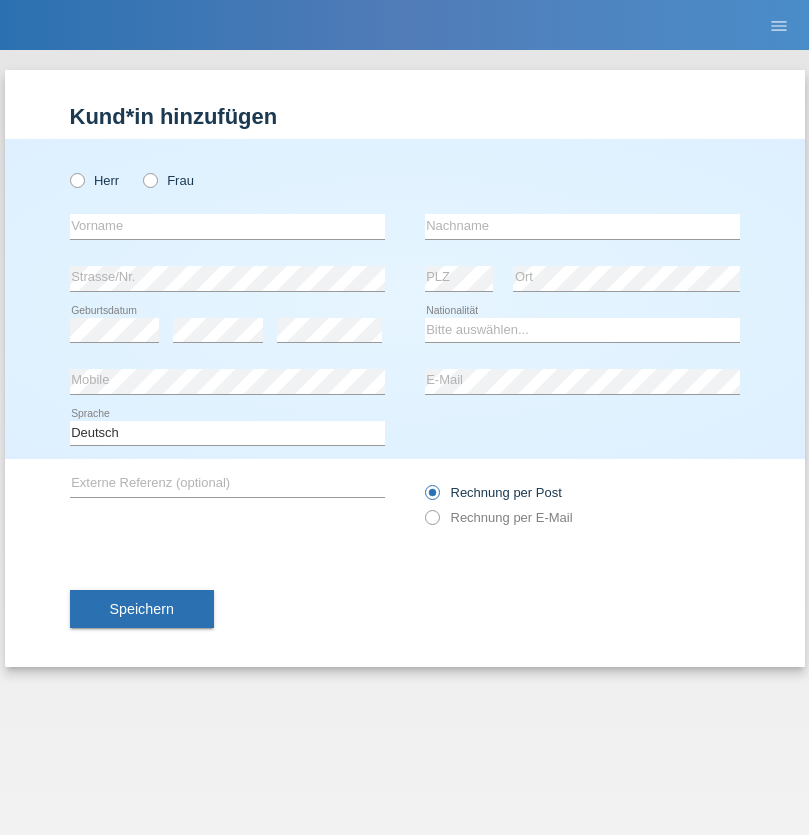 radio on "true" 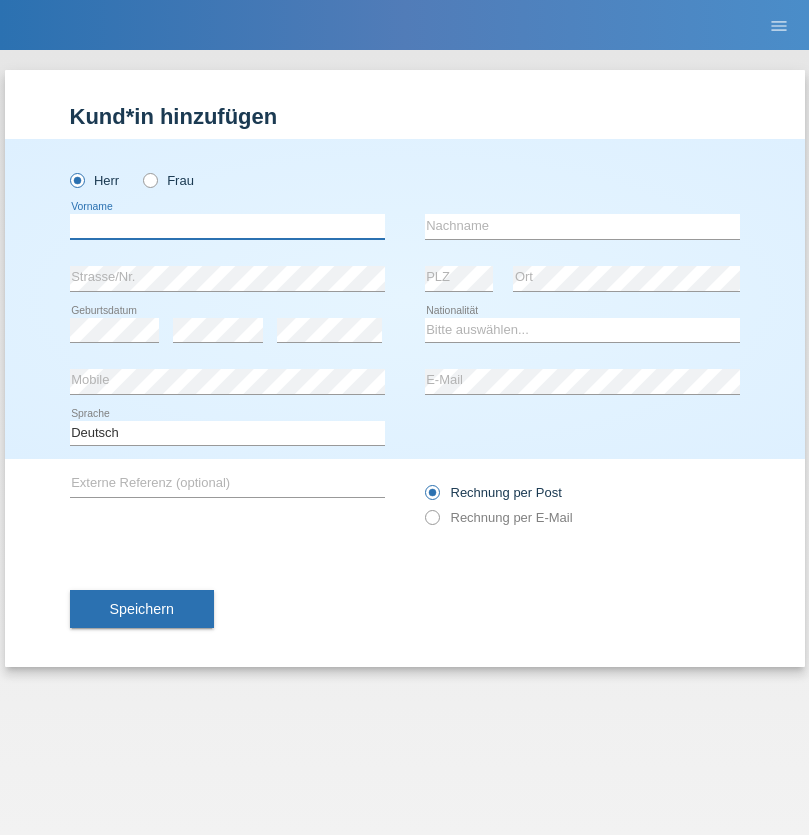 click at bounding box center (227, 226) 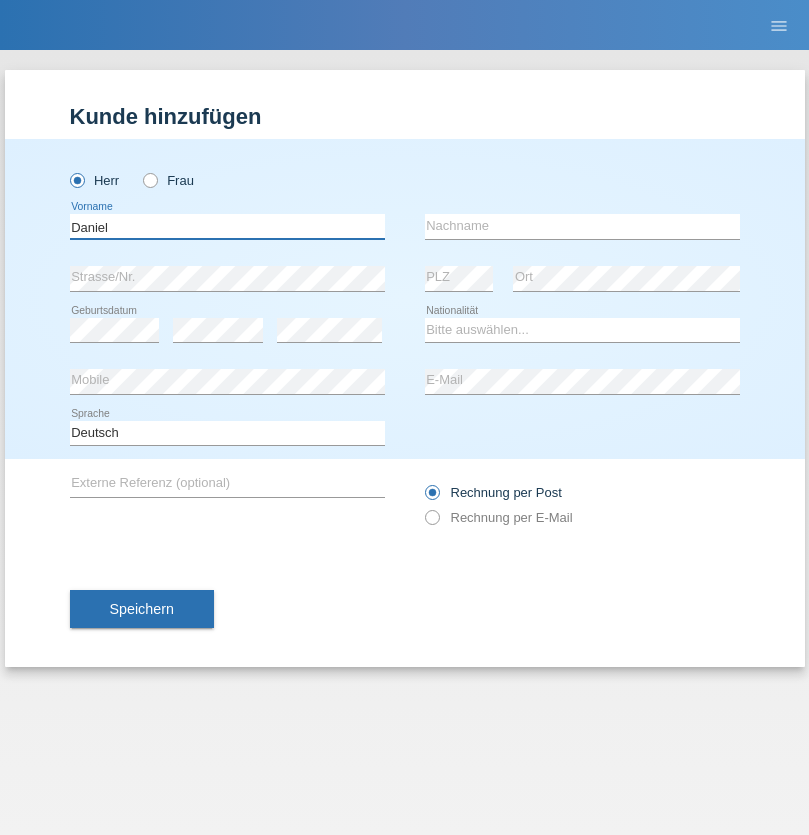 type on "Daniel" 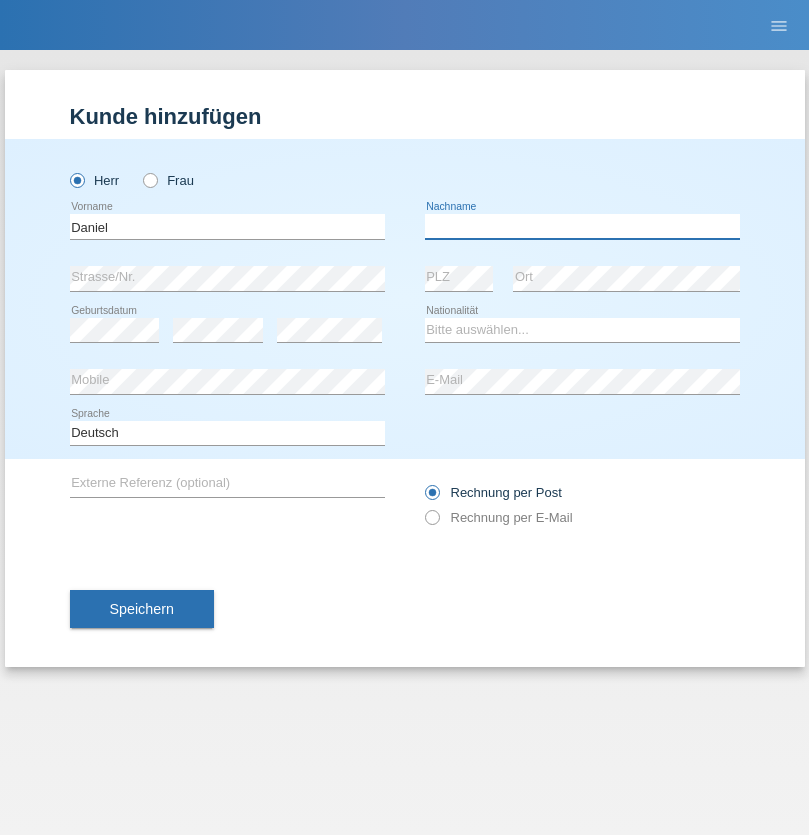 click at bounding box center (582, 226) 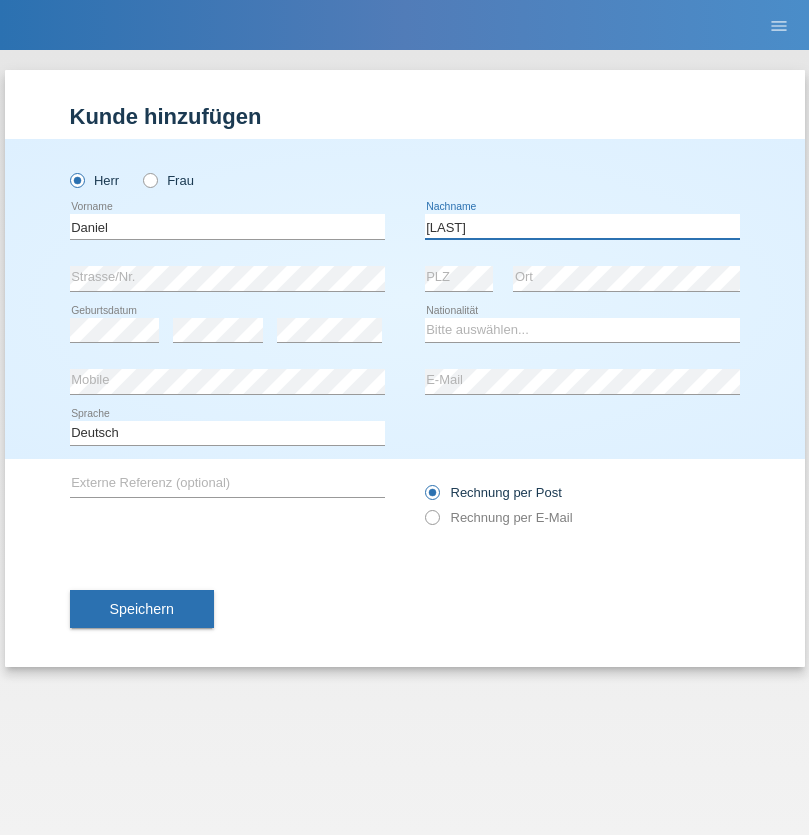 type on "Falk" 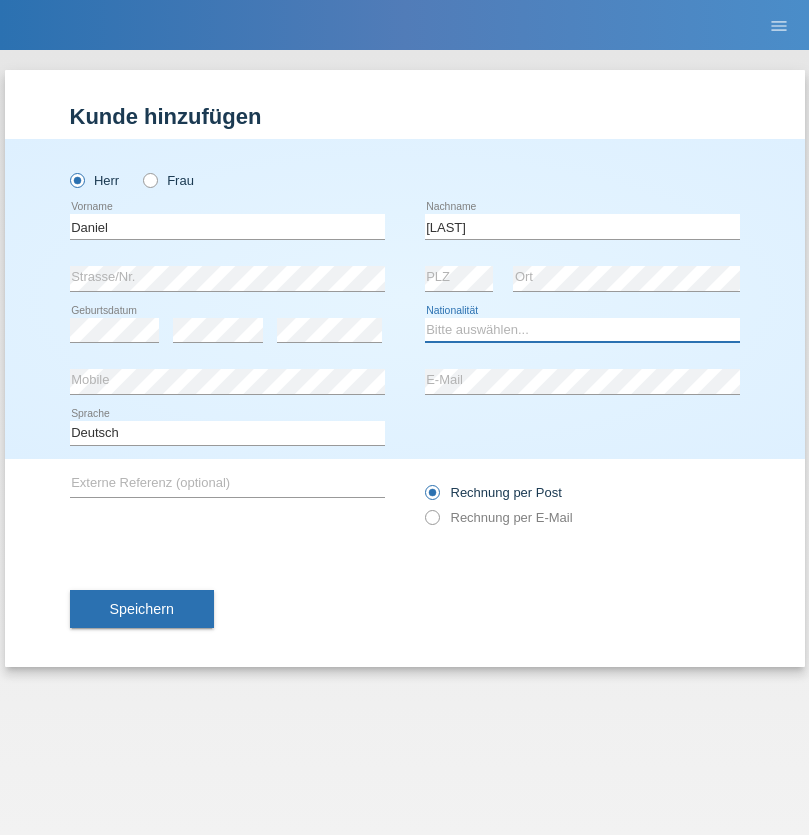 select on "CH" 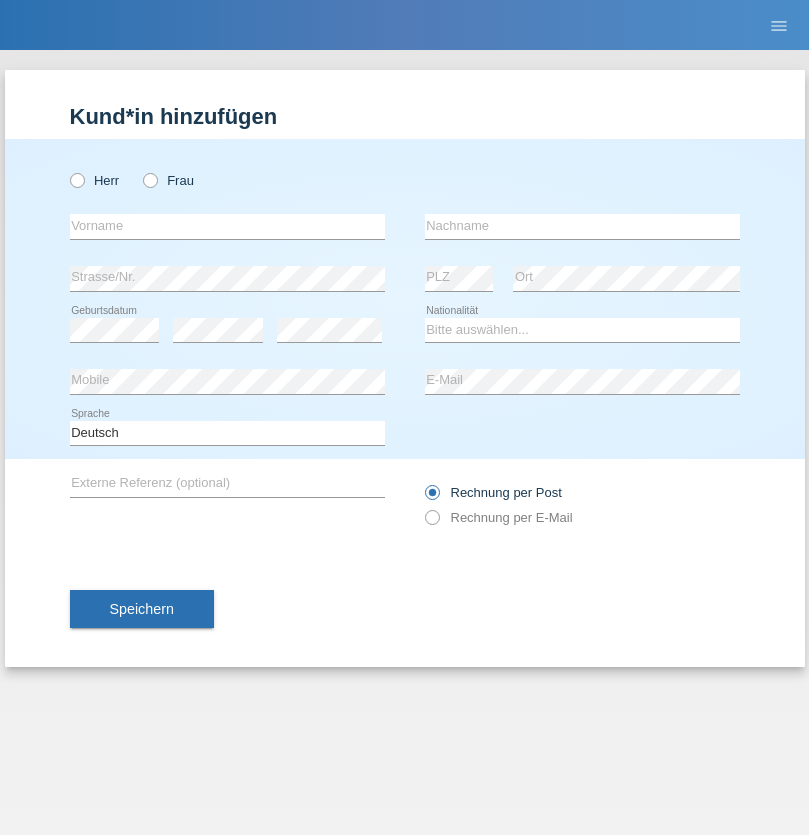 scroll, scrollTop: 0, scrollLeft: 0, axis: both 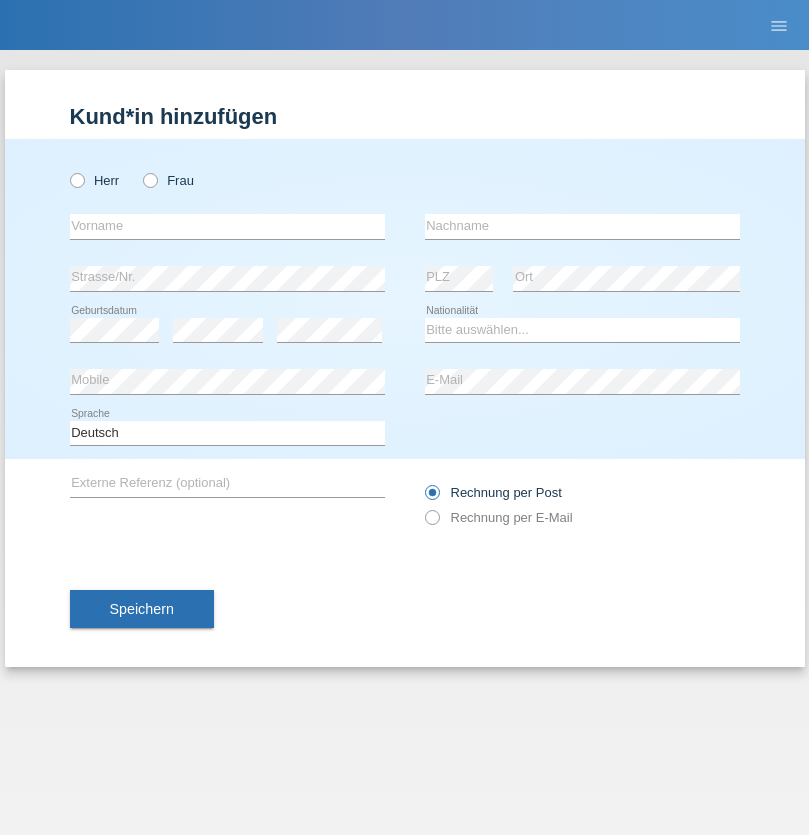 radio on "true" 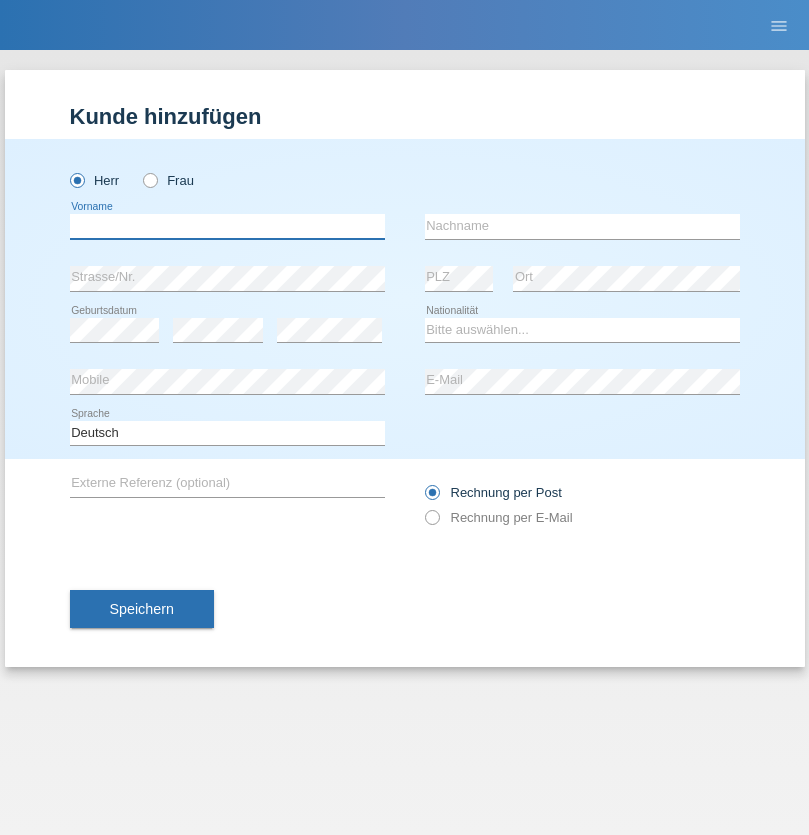 click at bounding box center [227, 226] 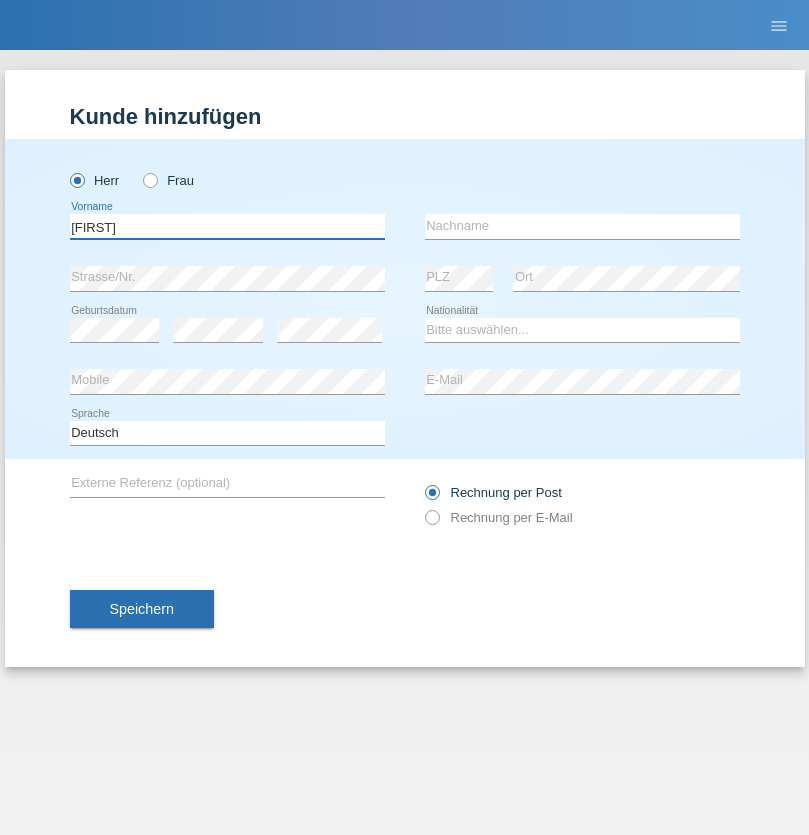 type on "[FIRST]" 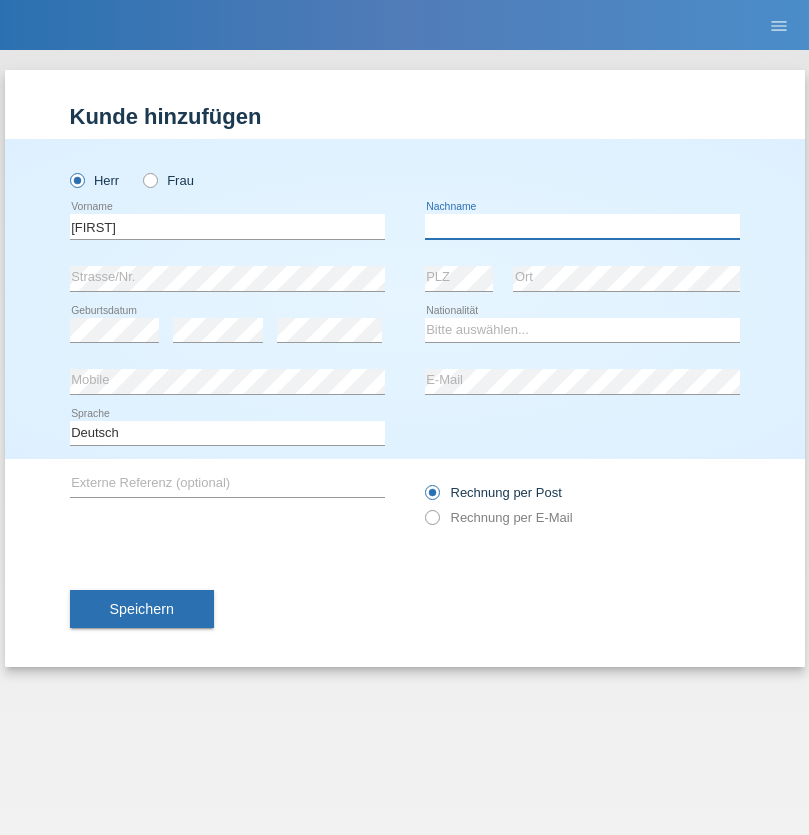click at bounding box center [582, 226] 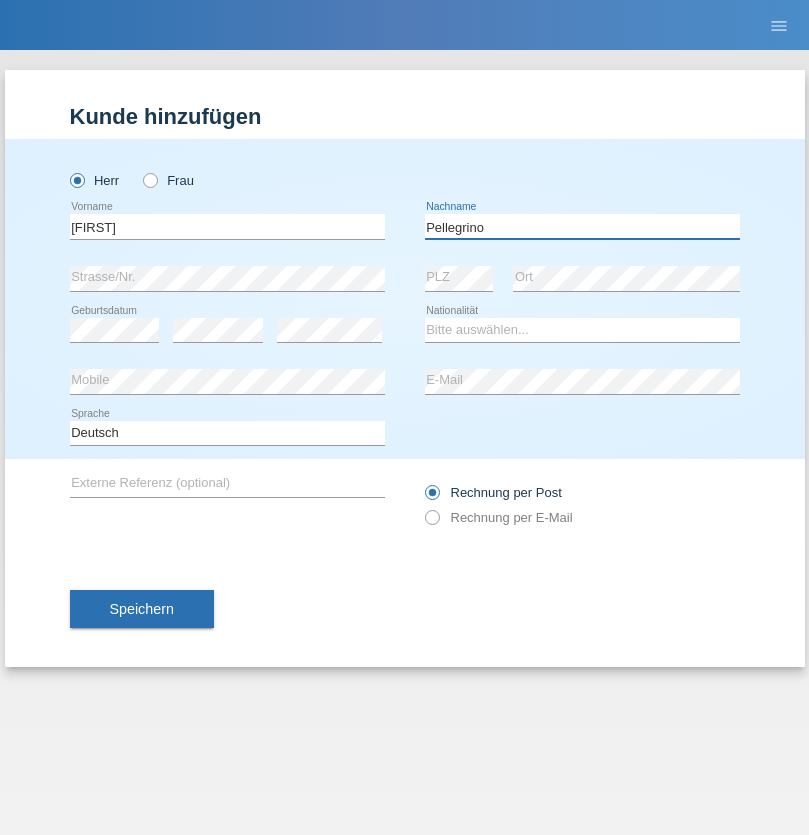 type on "Pellegrino" 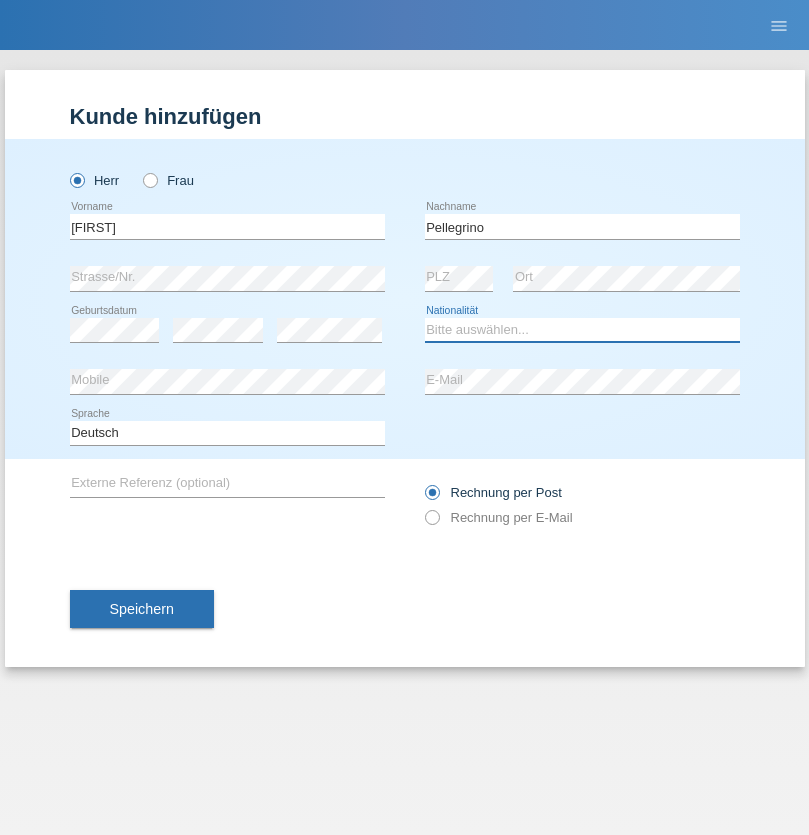 select on "IT" 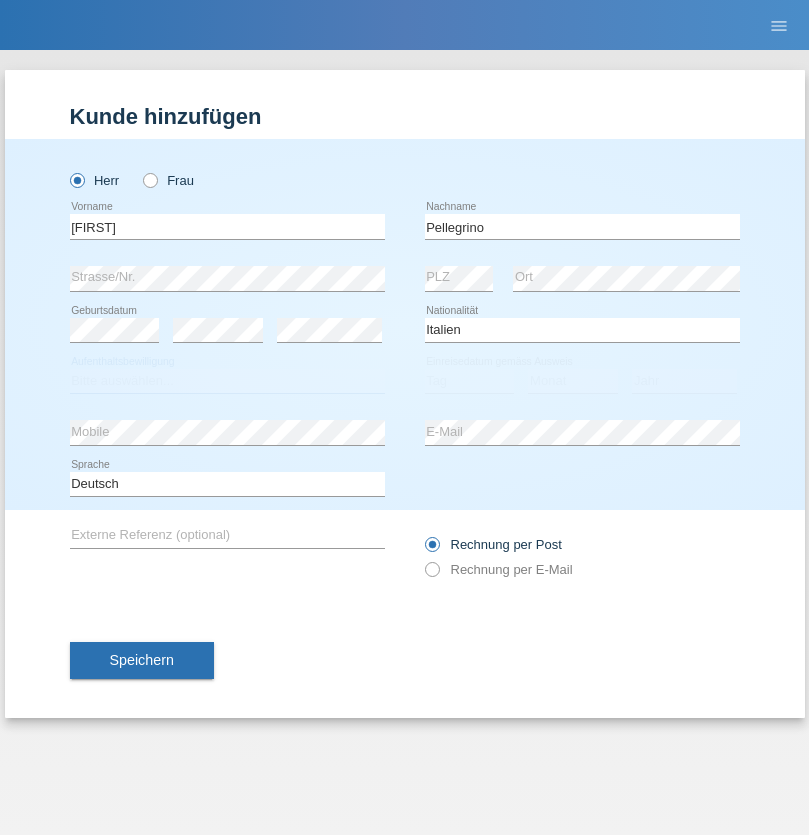 select on "C" 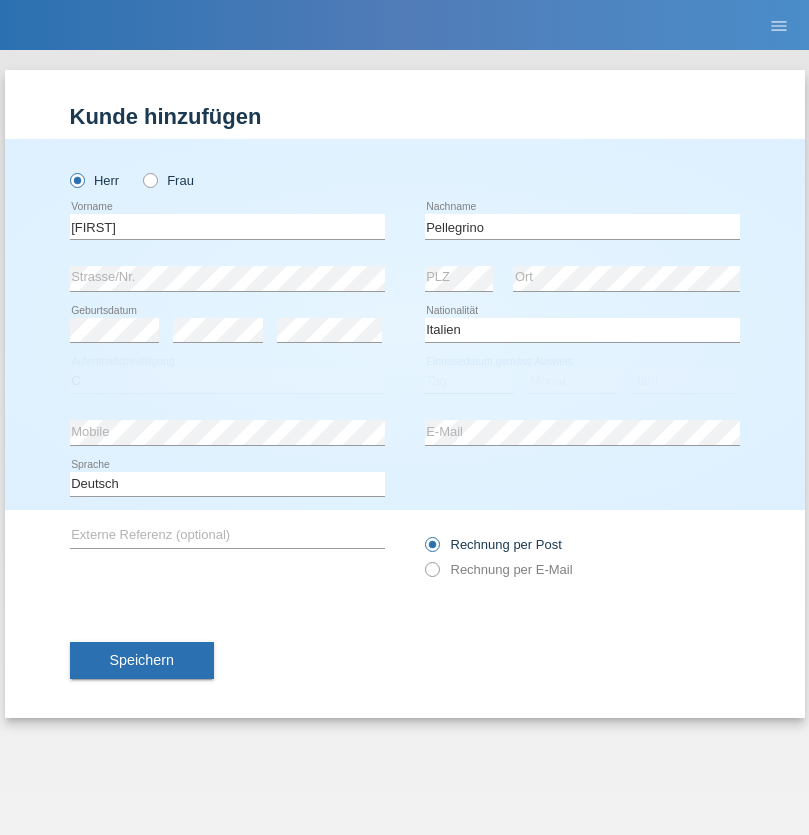 select on "07" 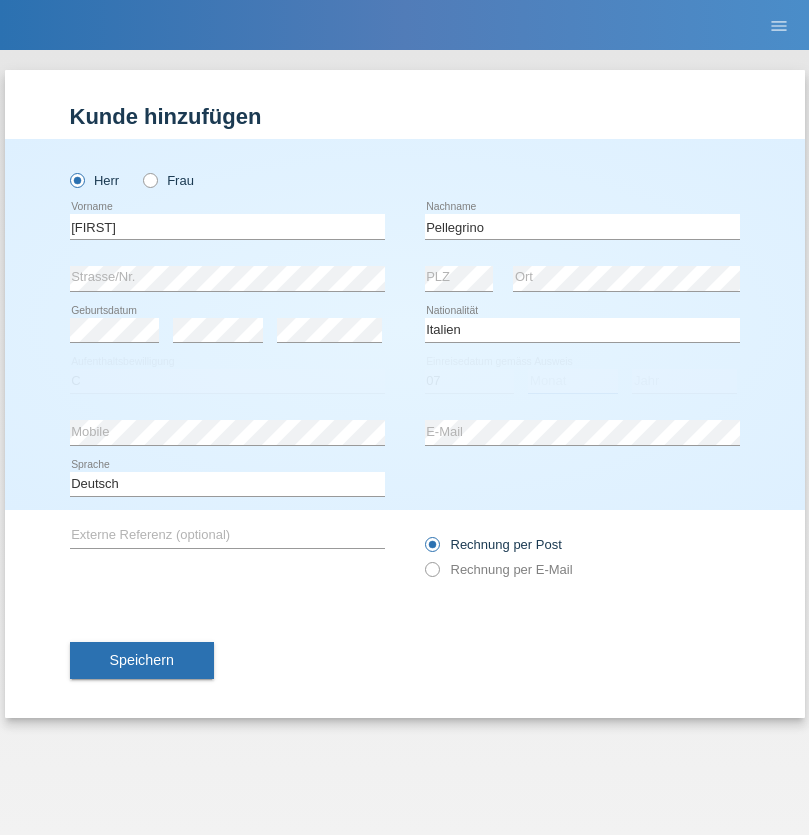 select on "07" 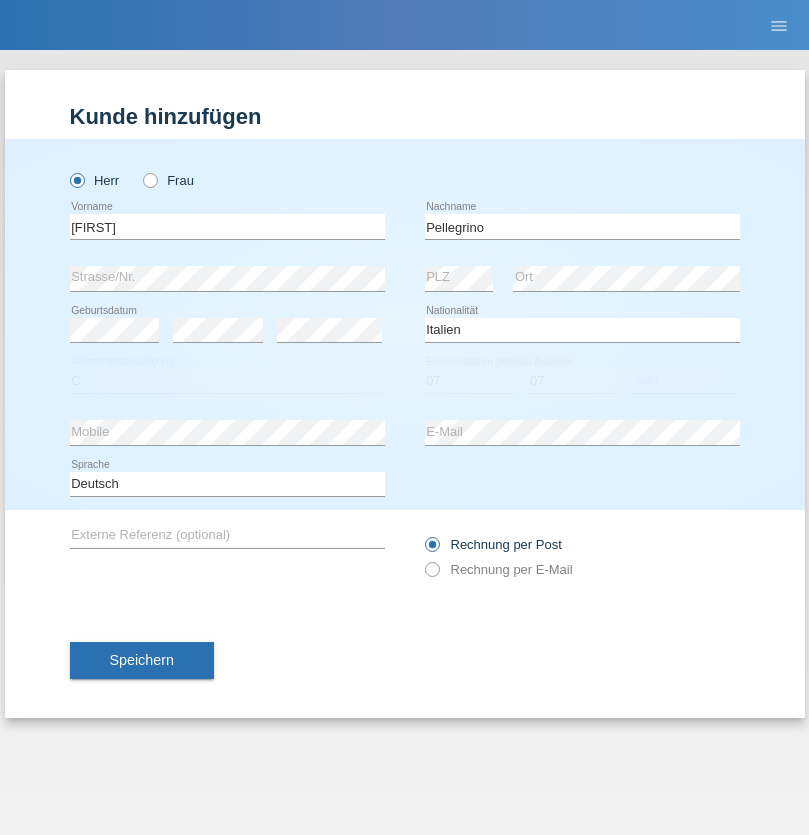 select on "2021" 